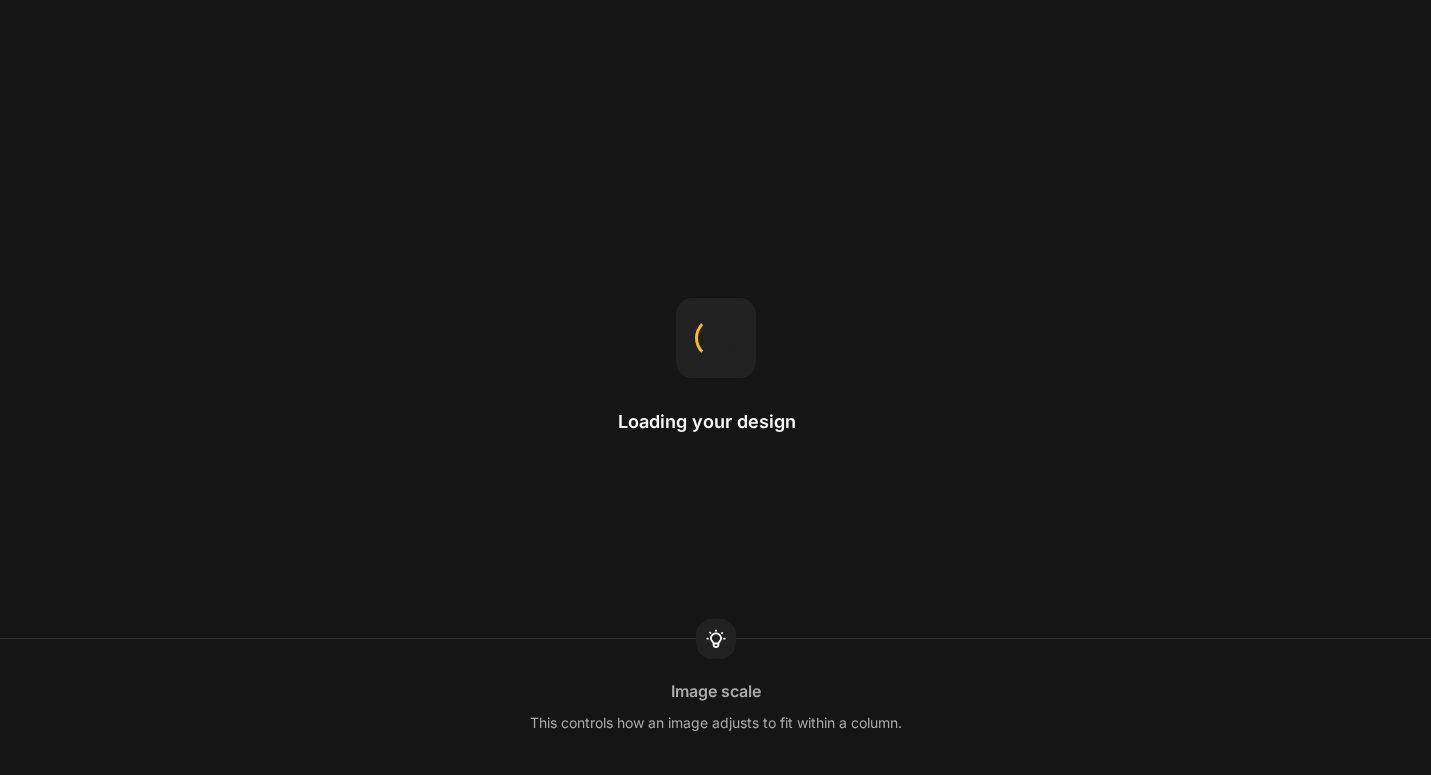 scroll, scrollTop: 0, scrollLeft: 0, axis: both 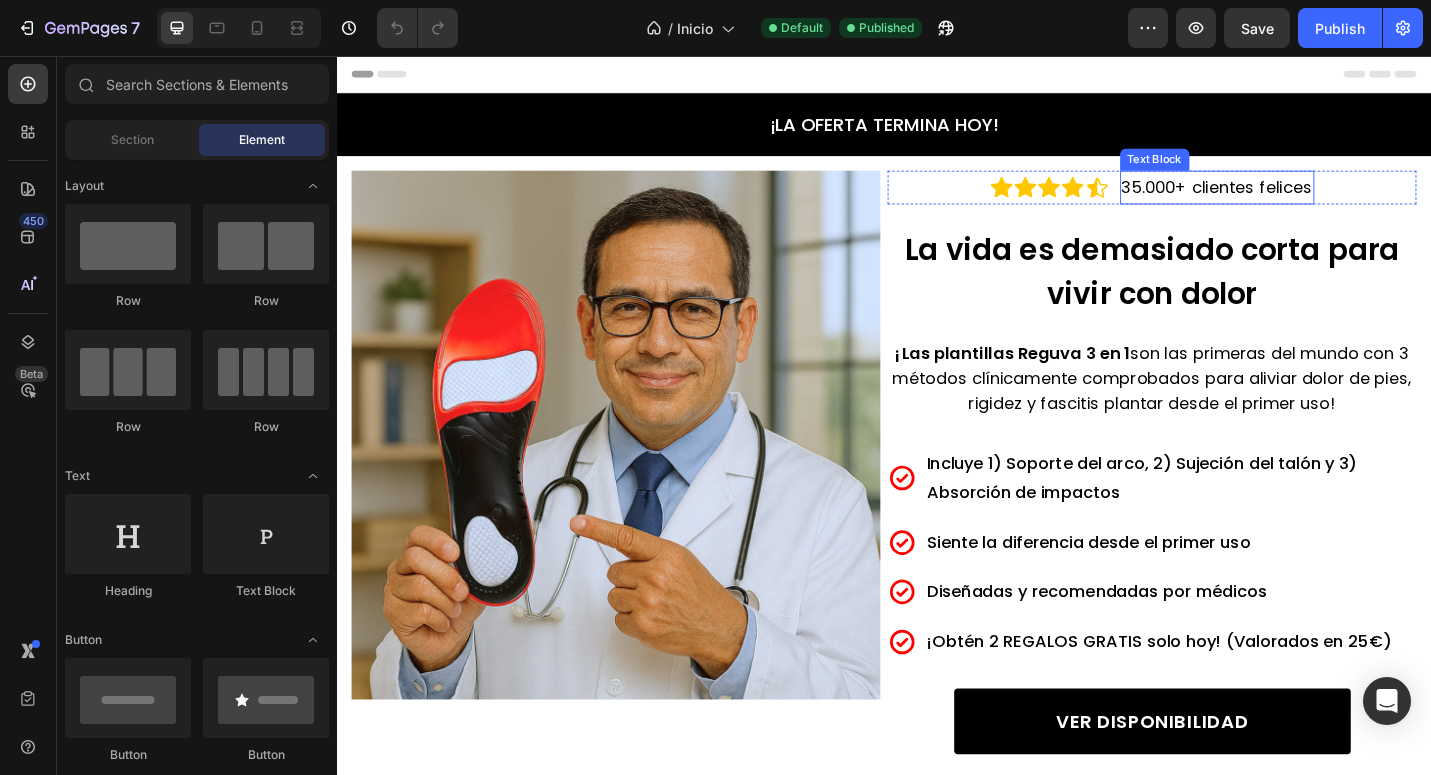 click on "35.000+ clientes felices" at bounding box center [1302, 199] 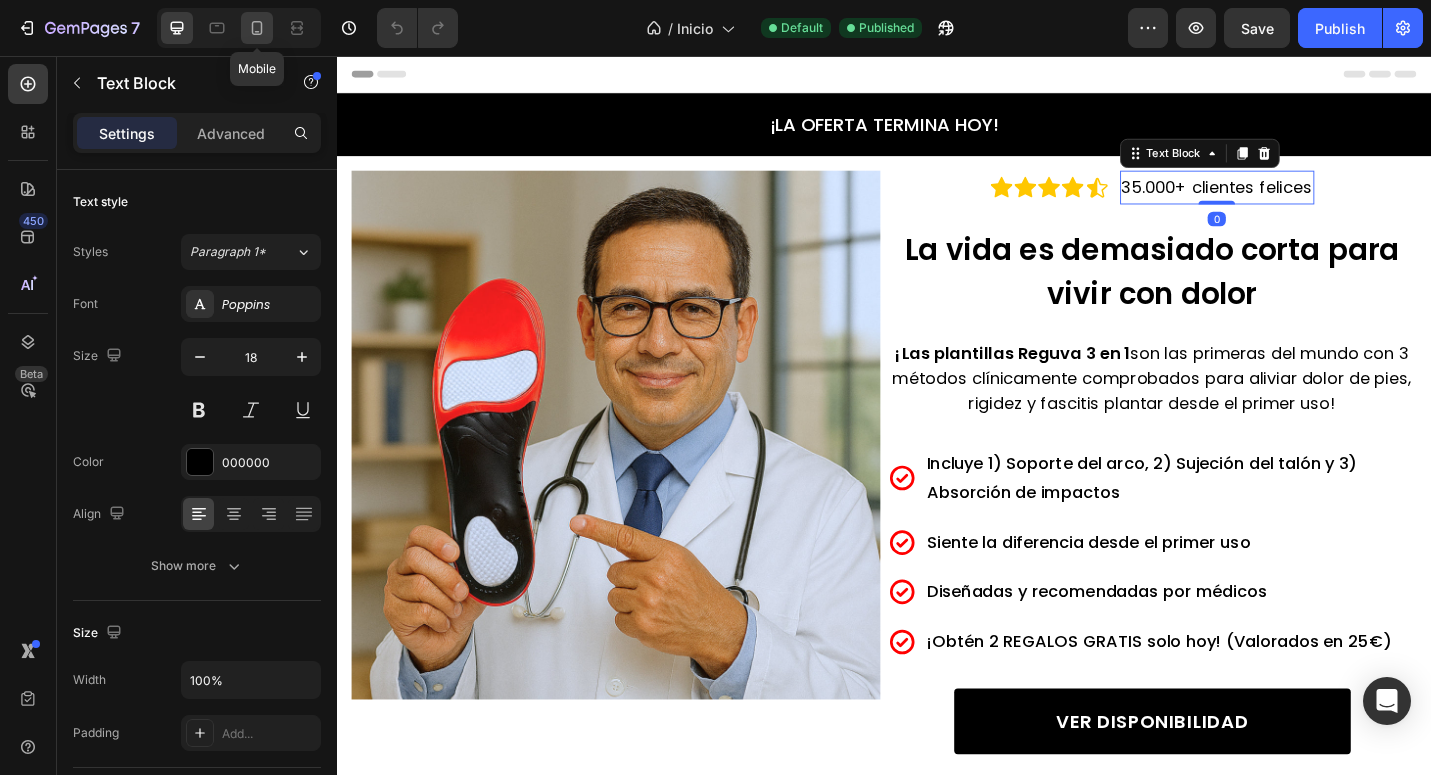 click 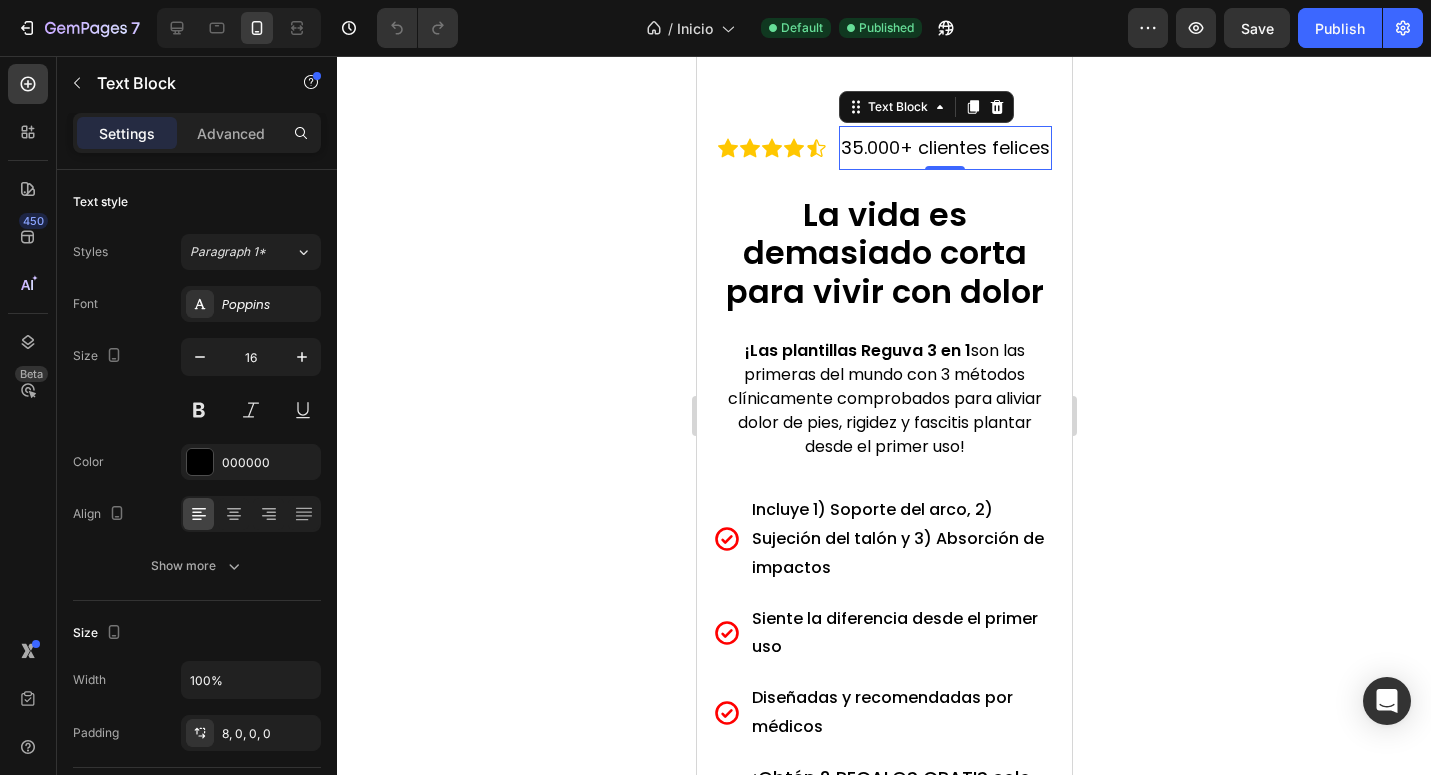 click 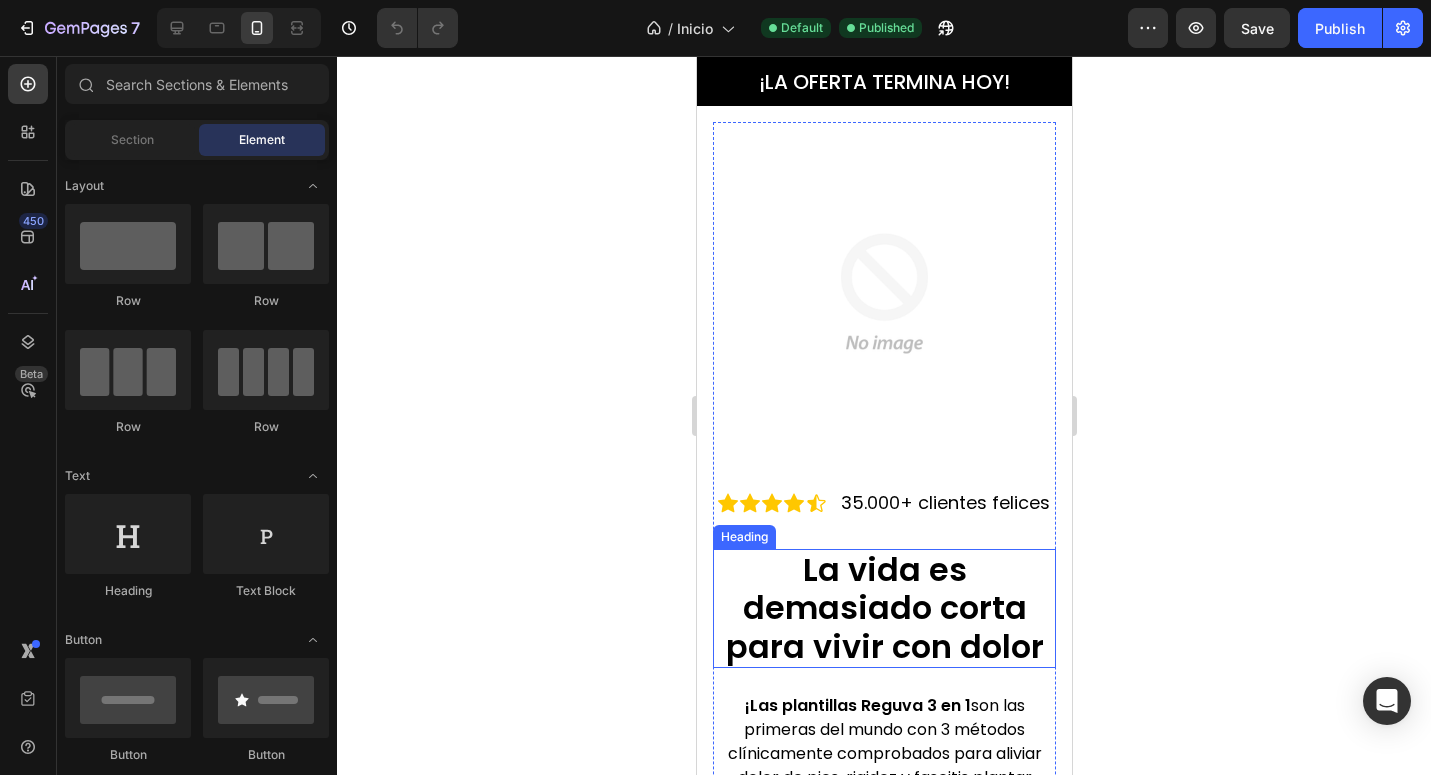 scroll, scrollTop: 0, scrollLeft: 0, axis: both 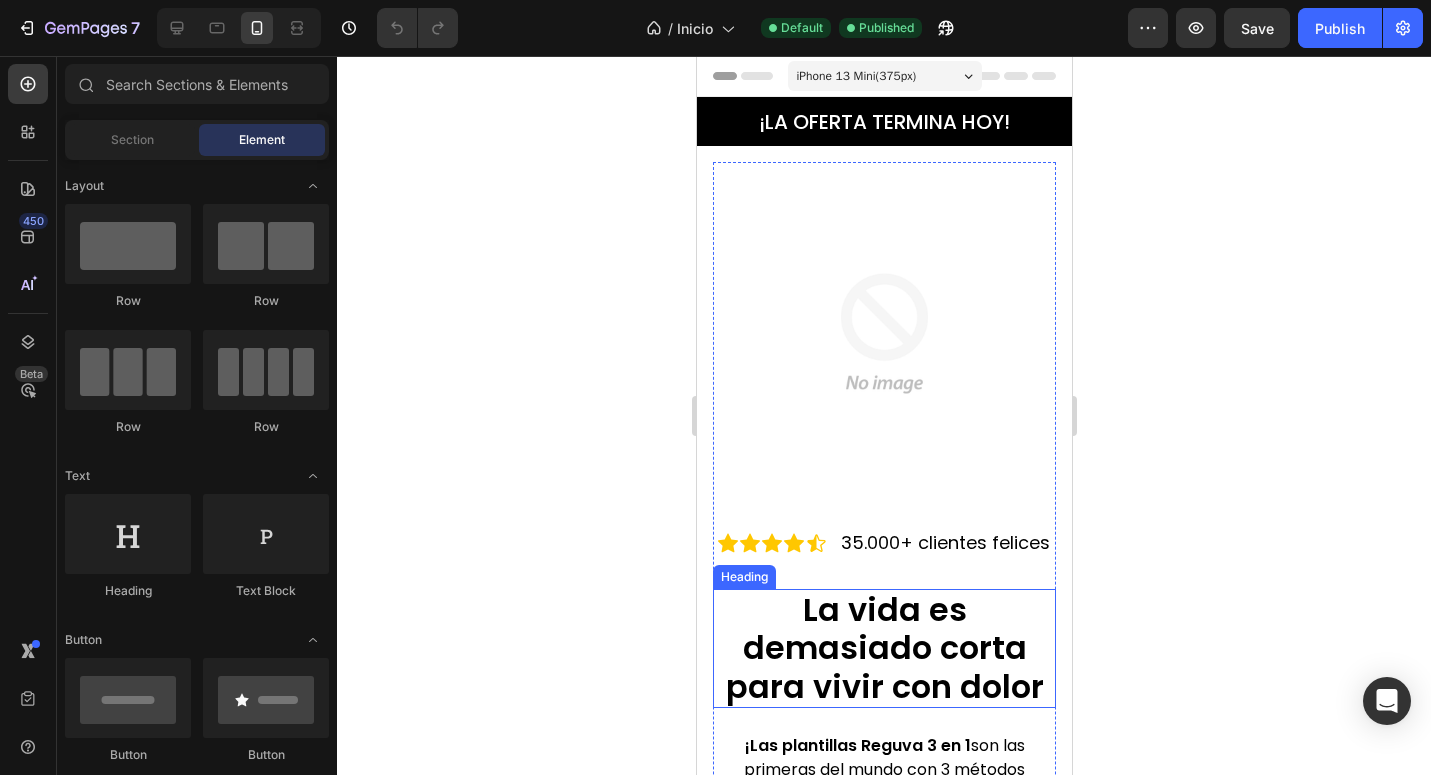 click at bounding box center [883, 333] 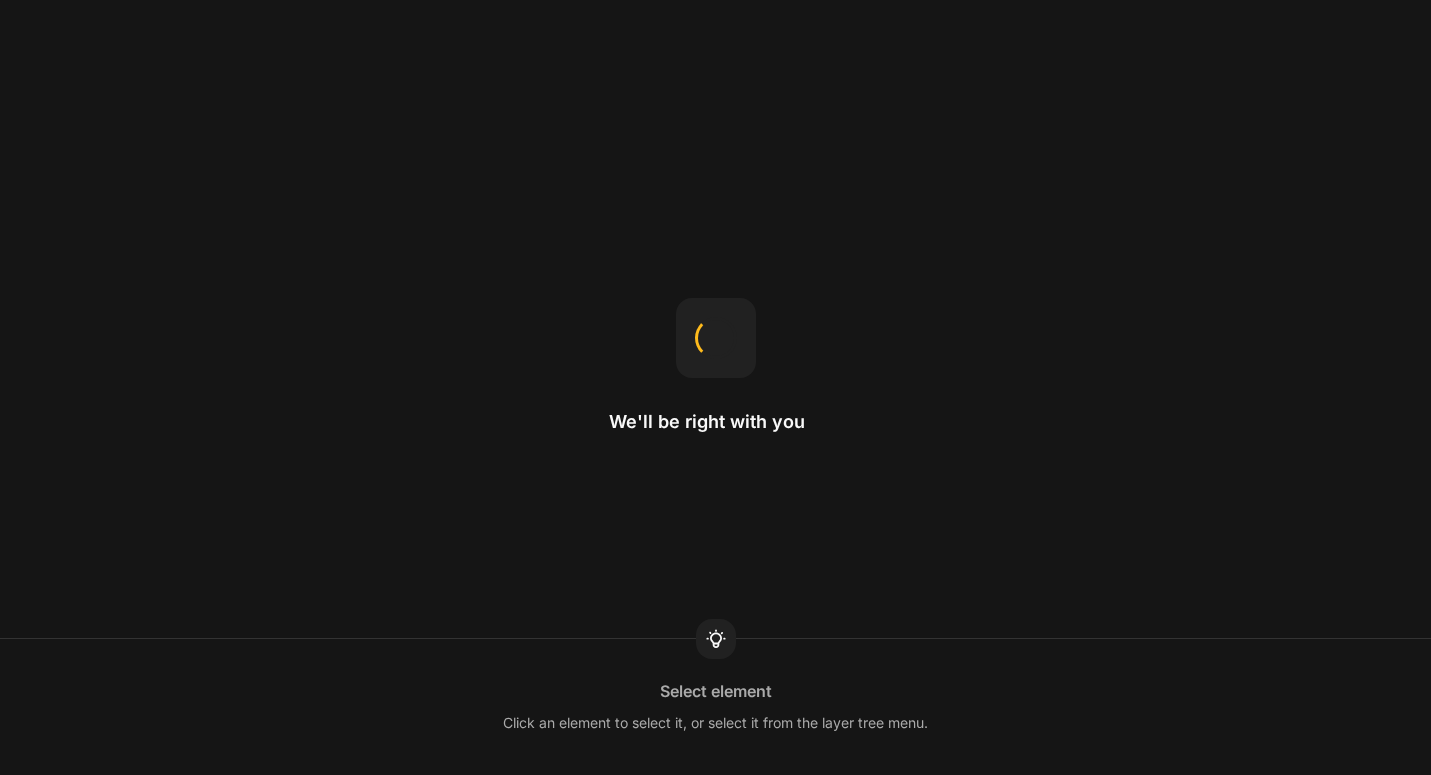 scroll, scrollTop: 0, scrollLeft: 0, axis: both 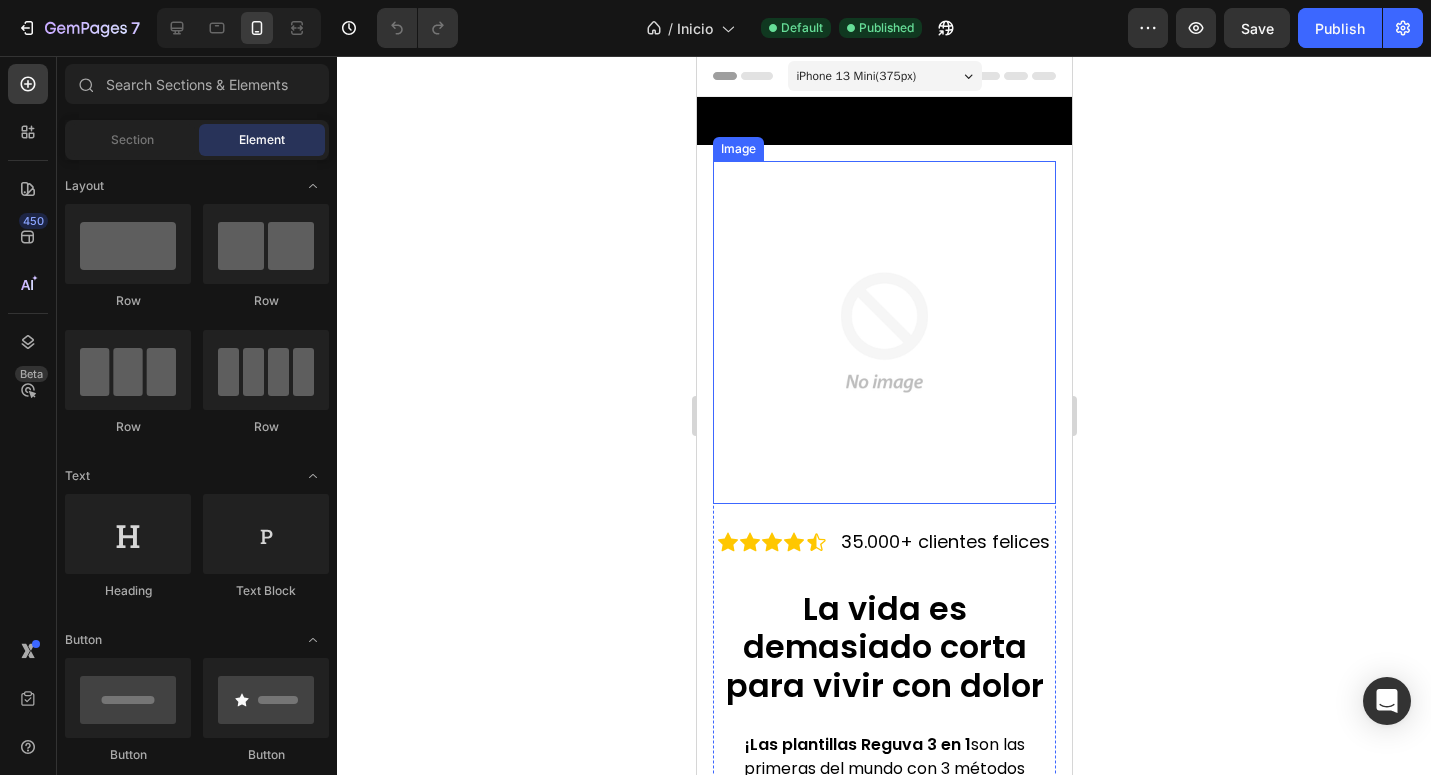 click at bounding box center [883, 332] 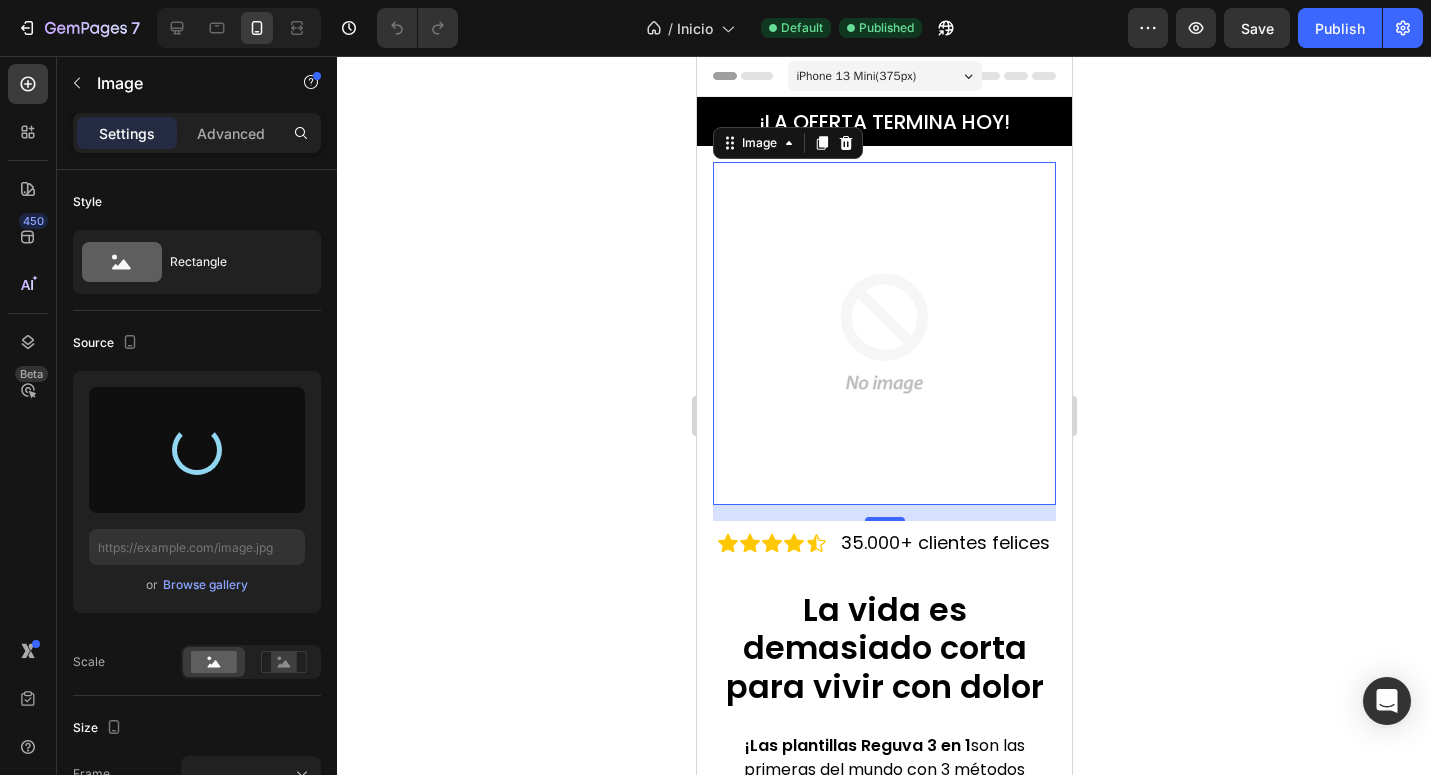 type on "https://cdn.shopify.com/s/files/1/0929/0494/8095/files/gempages_574856931957539615-d0a76acd-de89-431f-a758-62c04ad80b71.webp" 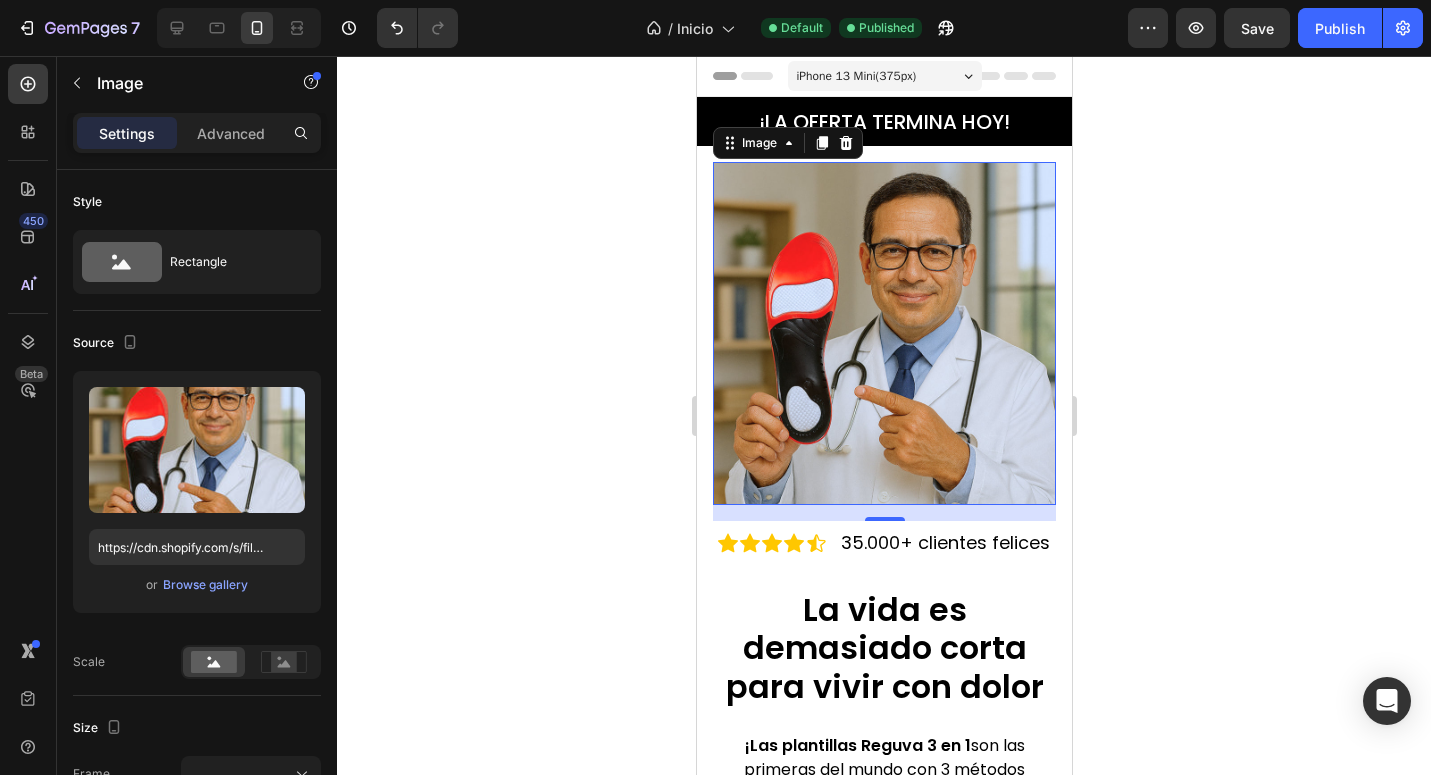click 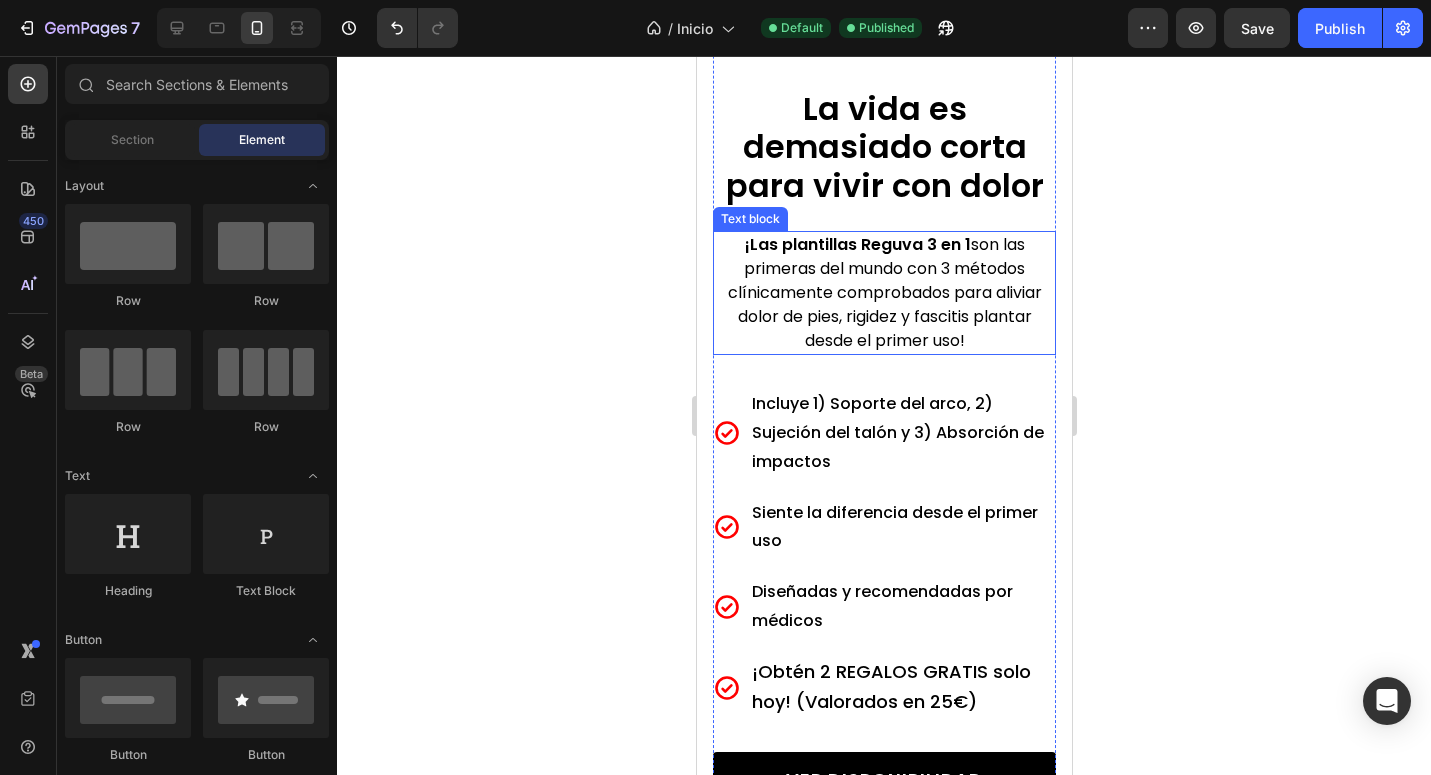 scroll, scrollTop: 504, scrollLeft: 0, axis: vertical 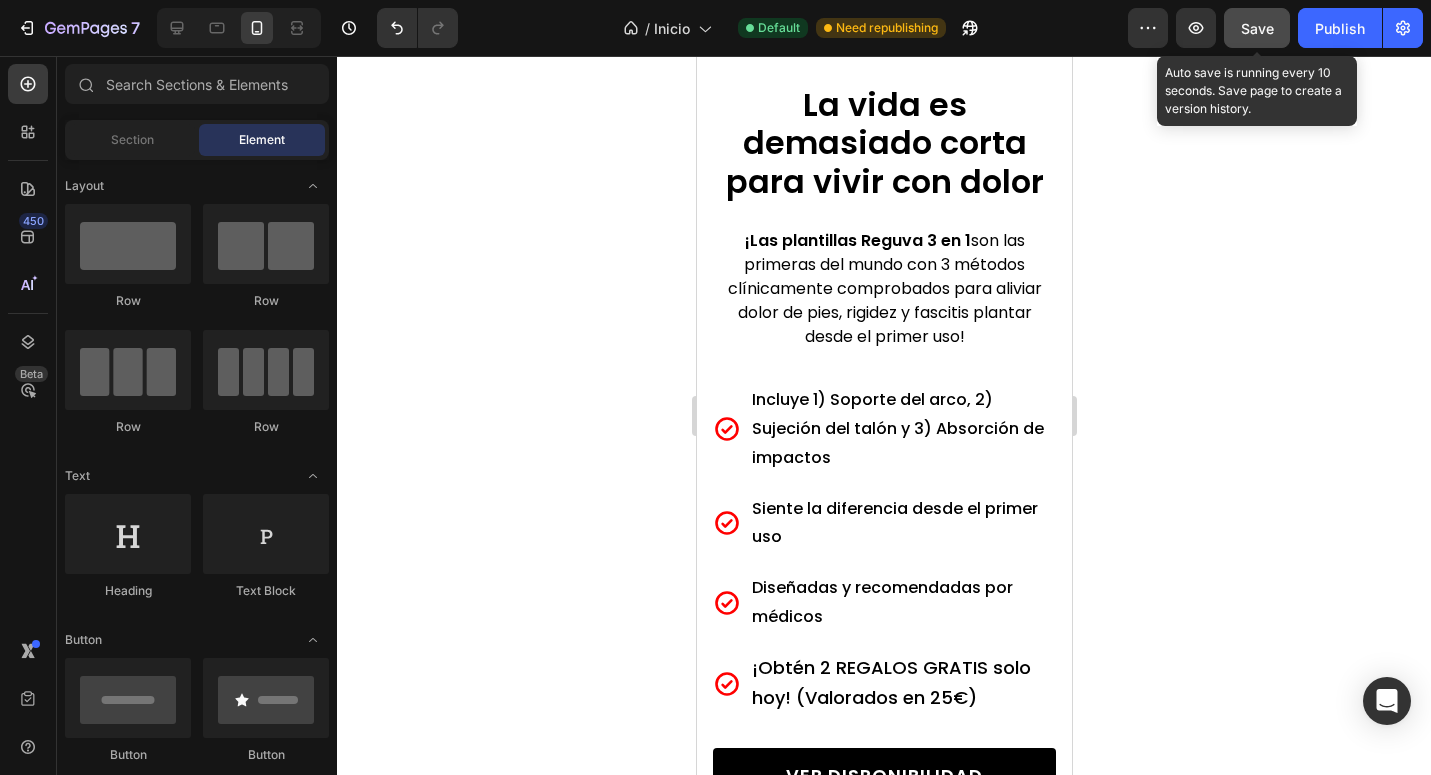 click on "Save" at bounding box center [1257, 28] 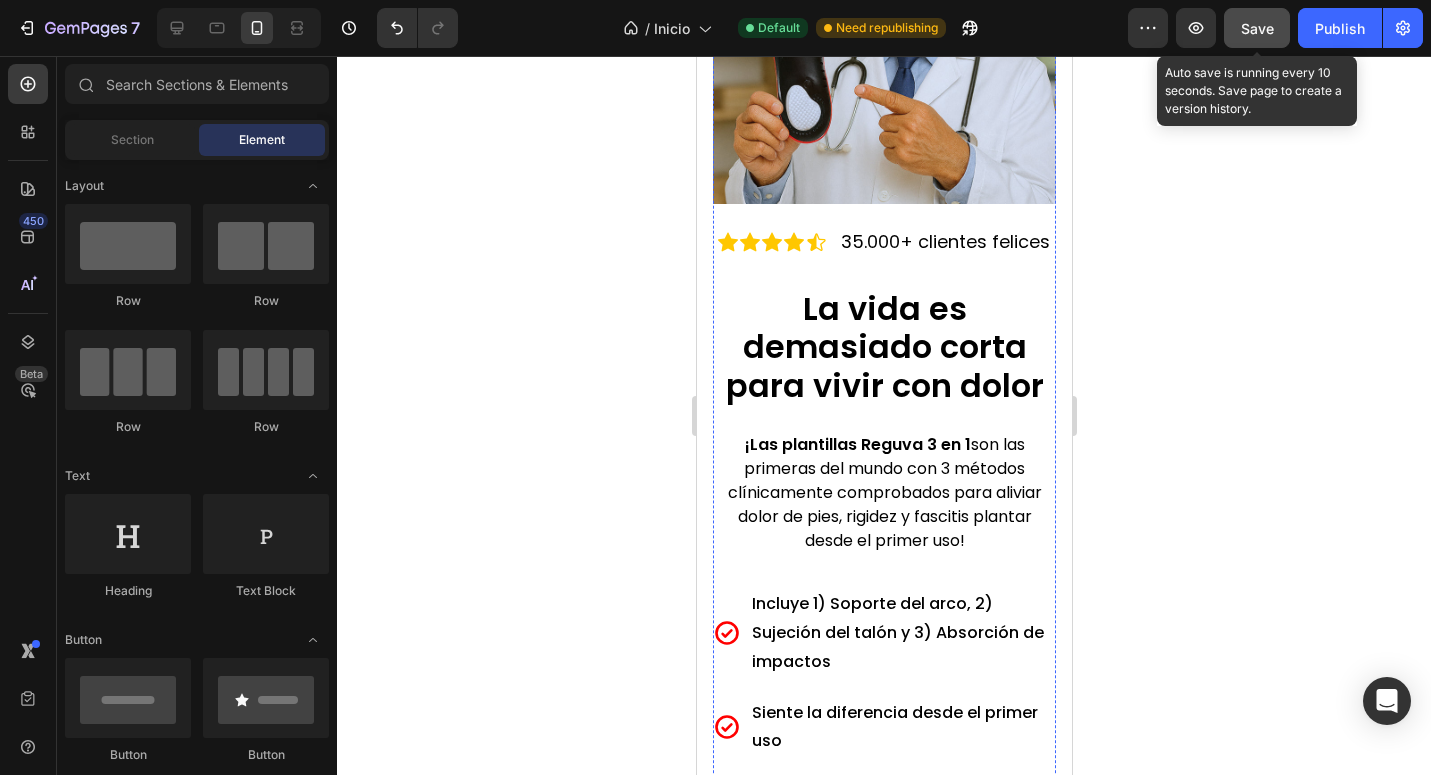 scroll, scrollTop: 285, scrollLeft: 0, axis: vertical 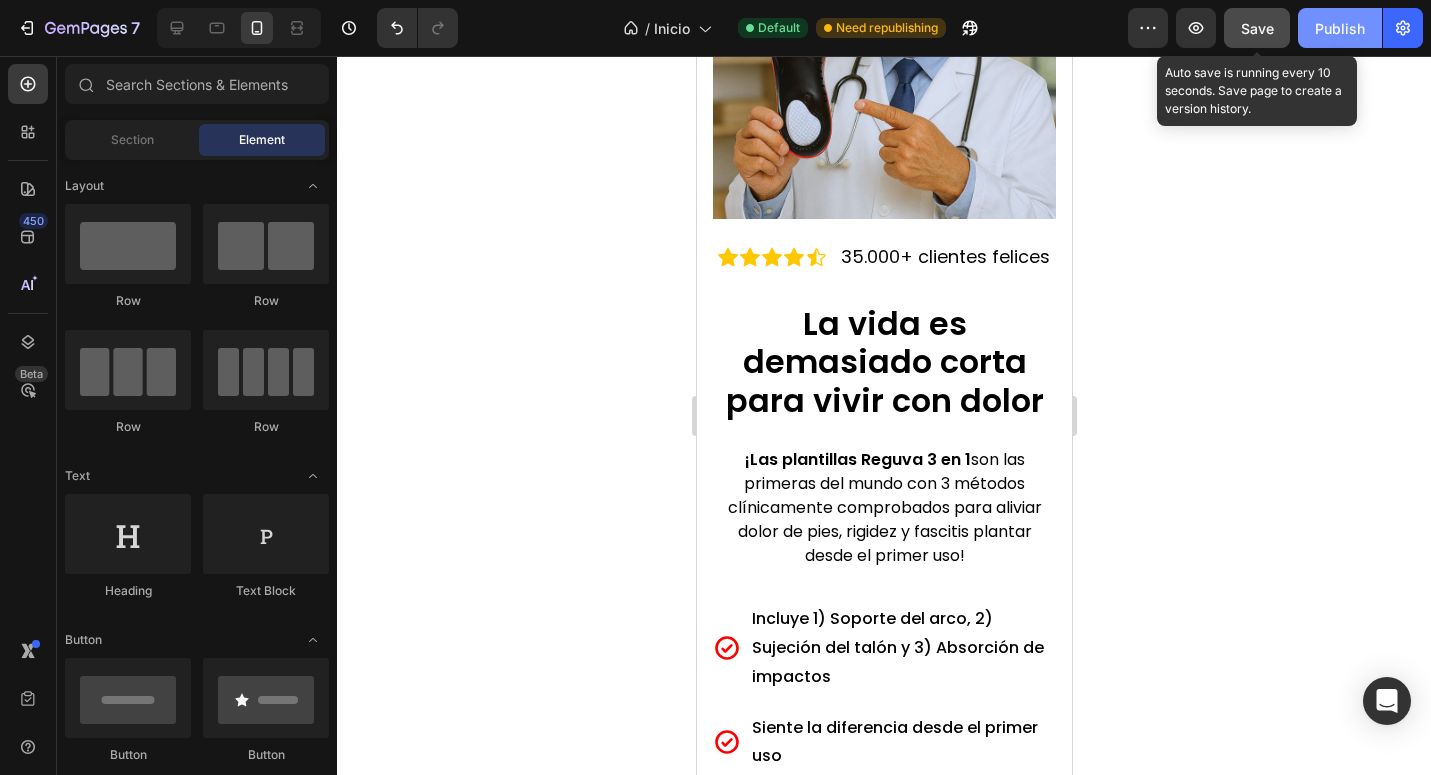 click on "Publish" 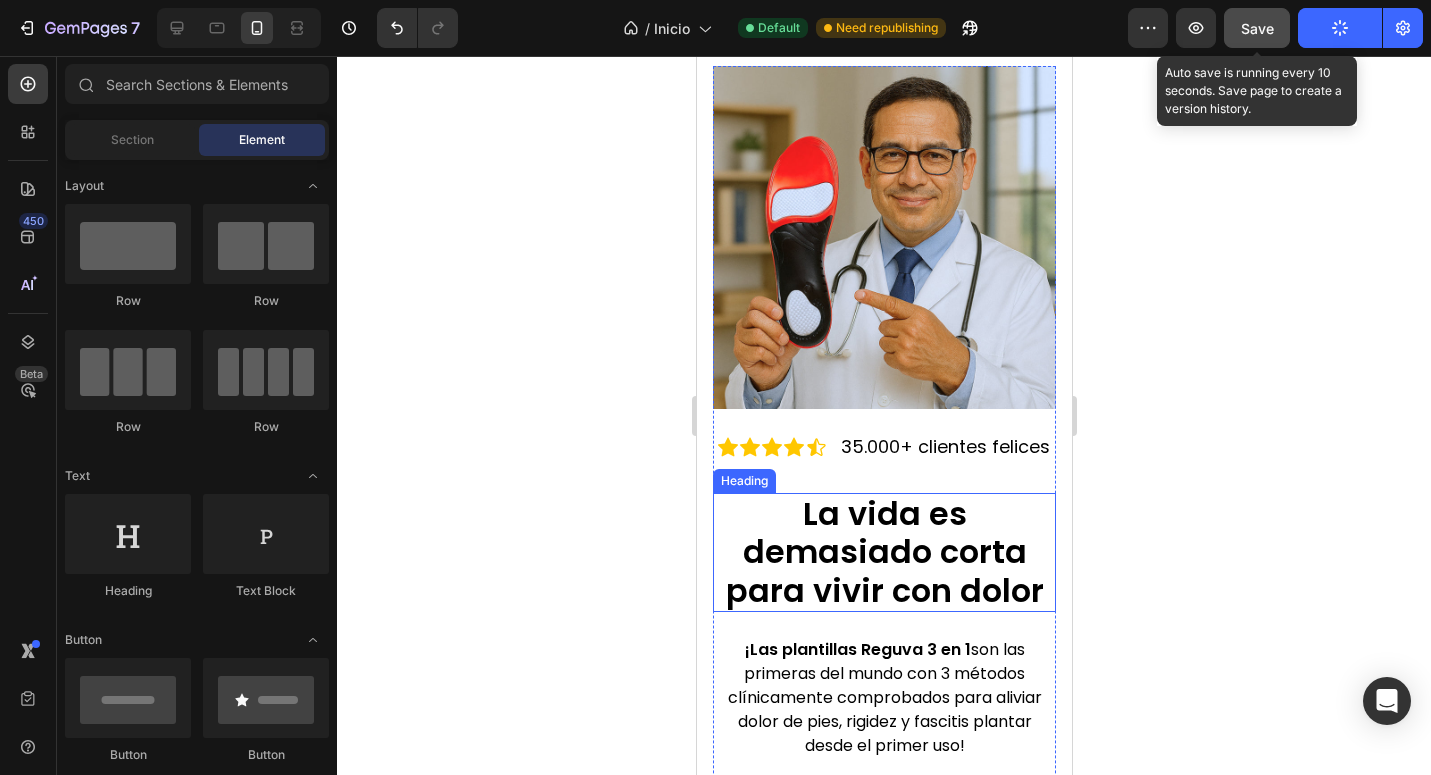 scroll, scrollTop: 0, scrollLeft: 0, axis: both 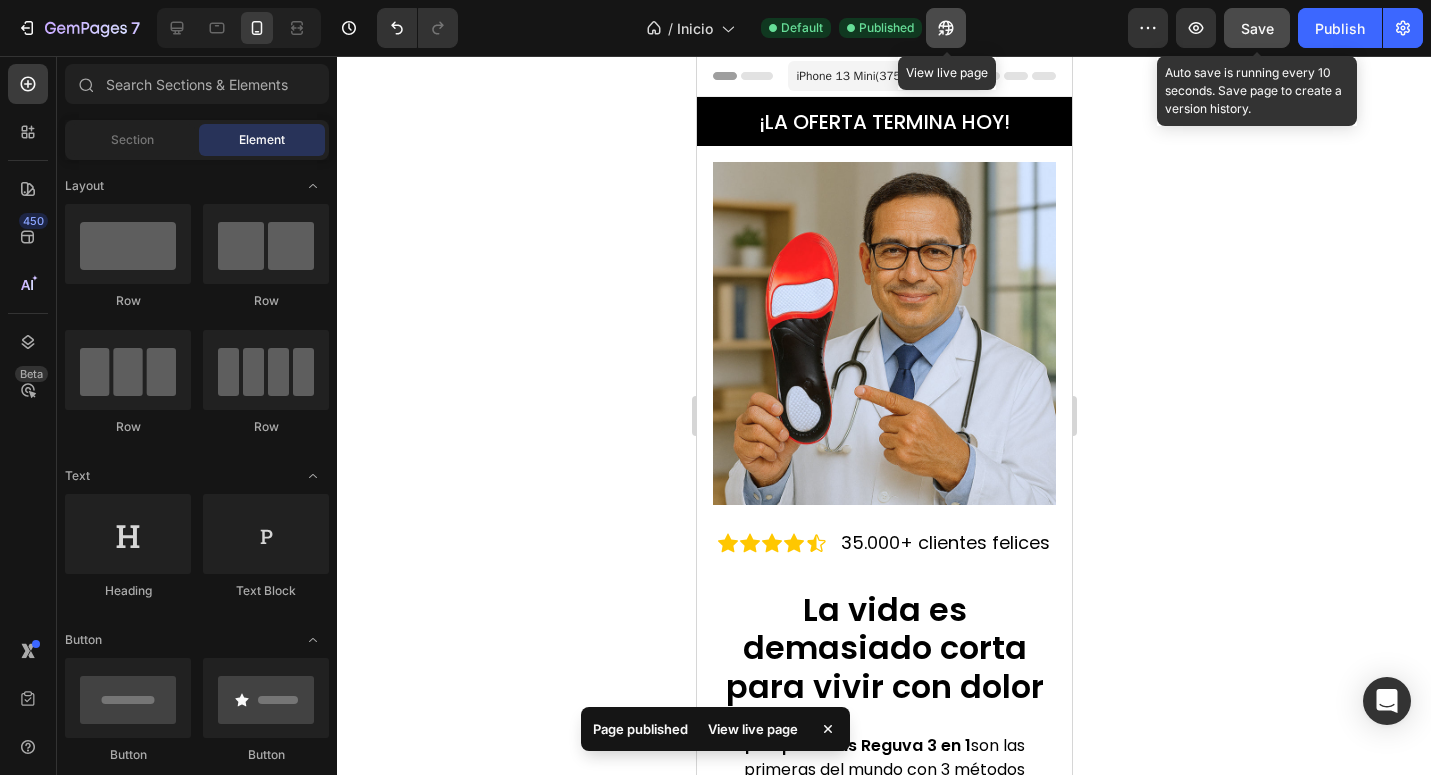 click 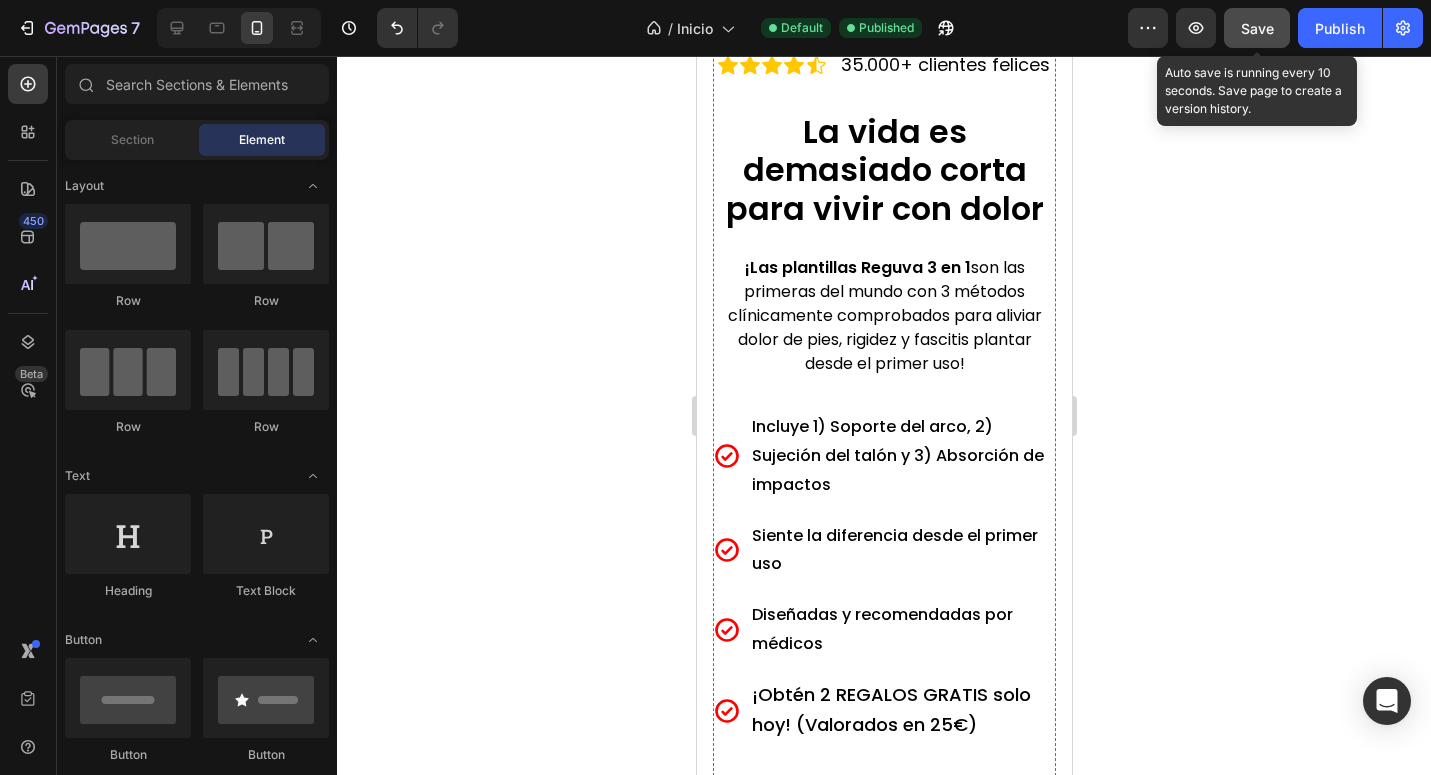 scroll, scrollTop: 493, scrollLeft: 0, axis: vertical 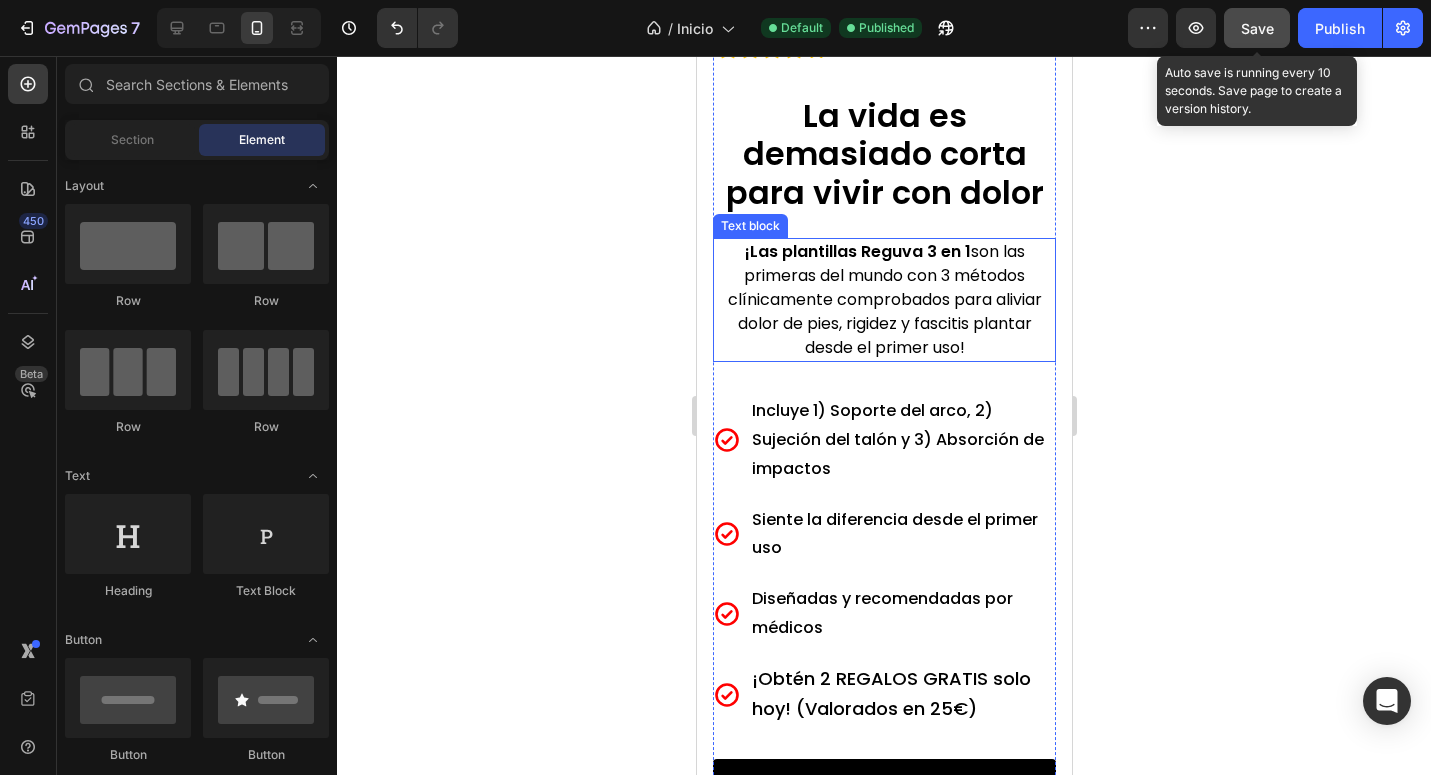 click on "¡Las plantillas Reguva 3 en 1  son las primeras del mundo con 3 métodos clínicamente comprobados para aliviar dolor de pies, rigidez y fascitis plantar desde el primer uso!" at bounding box center (883, 300) 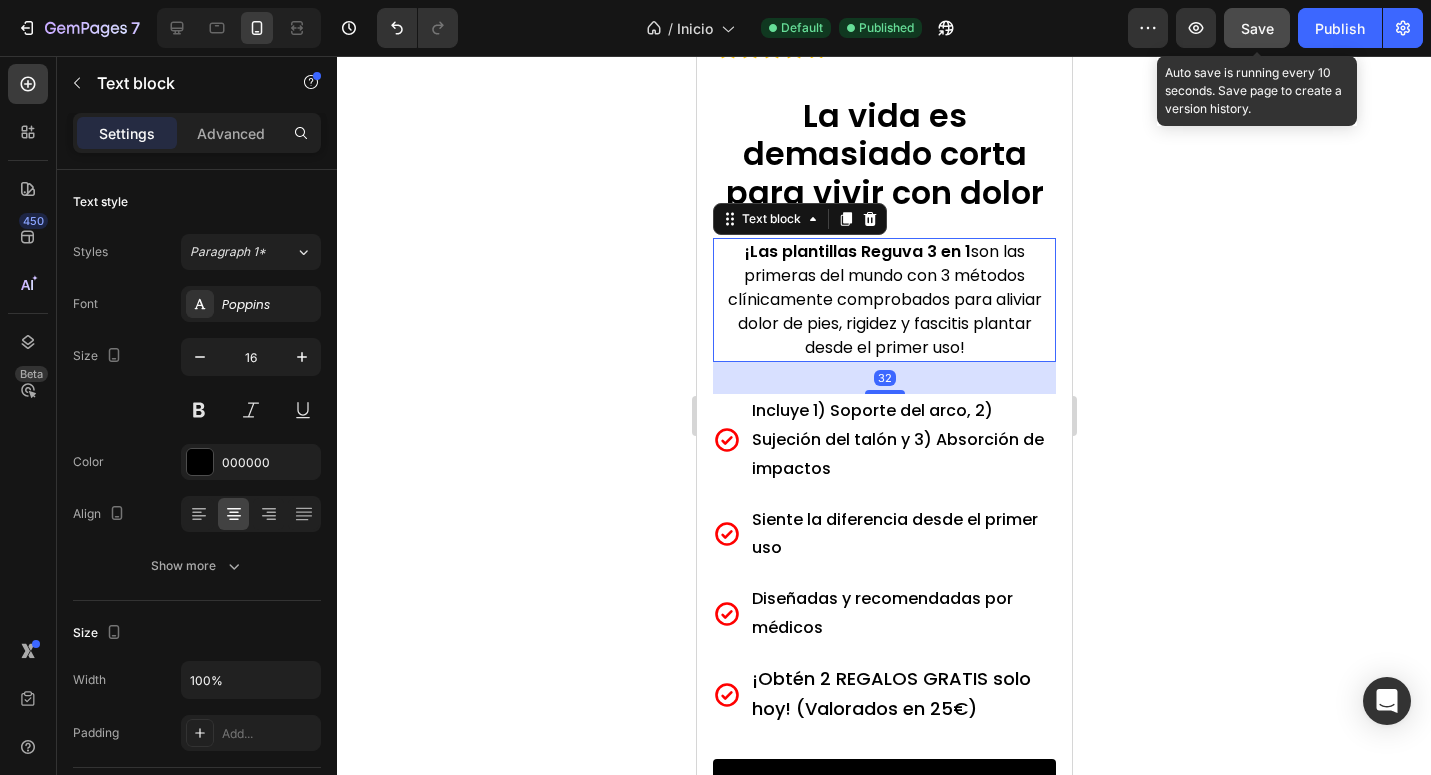 click on "¡Las plantillas Reguva 3 en 1  son las primeras del mundo con 3 métodos clínicamente comprobados para aliviar dolor de pies, rigidez y fascitis plantar desde el primer uso!" at bounding box center [883, 300] 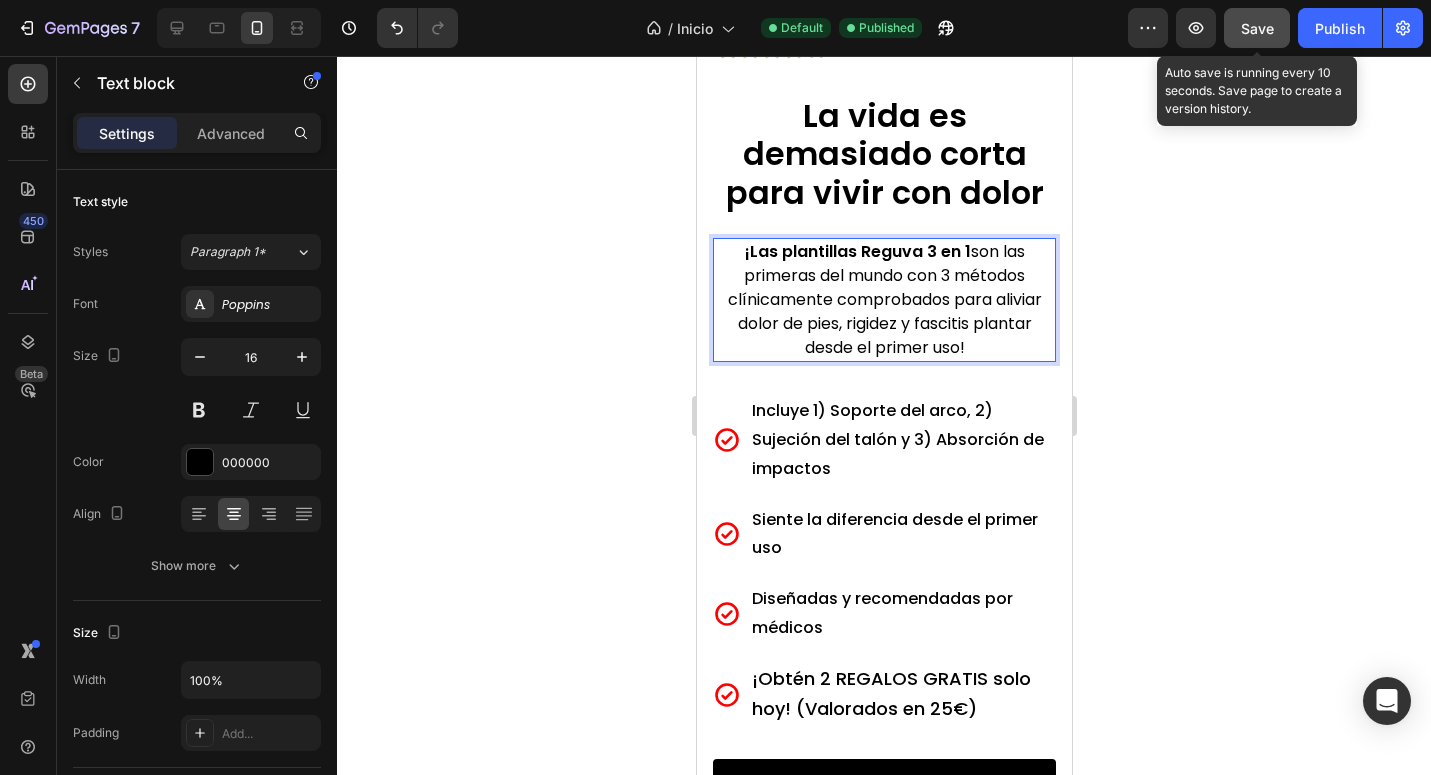 click on "¡Las plantillas Reguva 3 en 1  son las primeras del mundo con 3 métodos clínicamente comprobados para aliviar dolor de pies, rigidez y fascitis plantar desde el primer uso!" at bounding box center [883, 300] 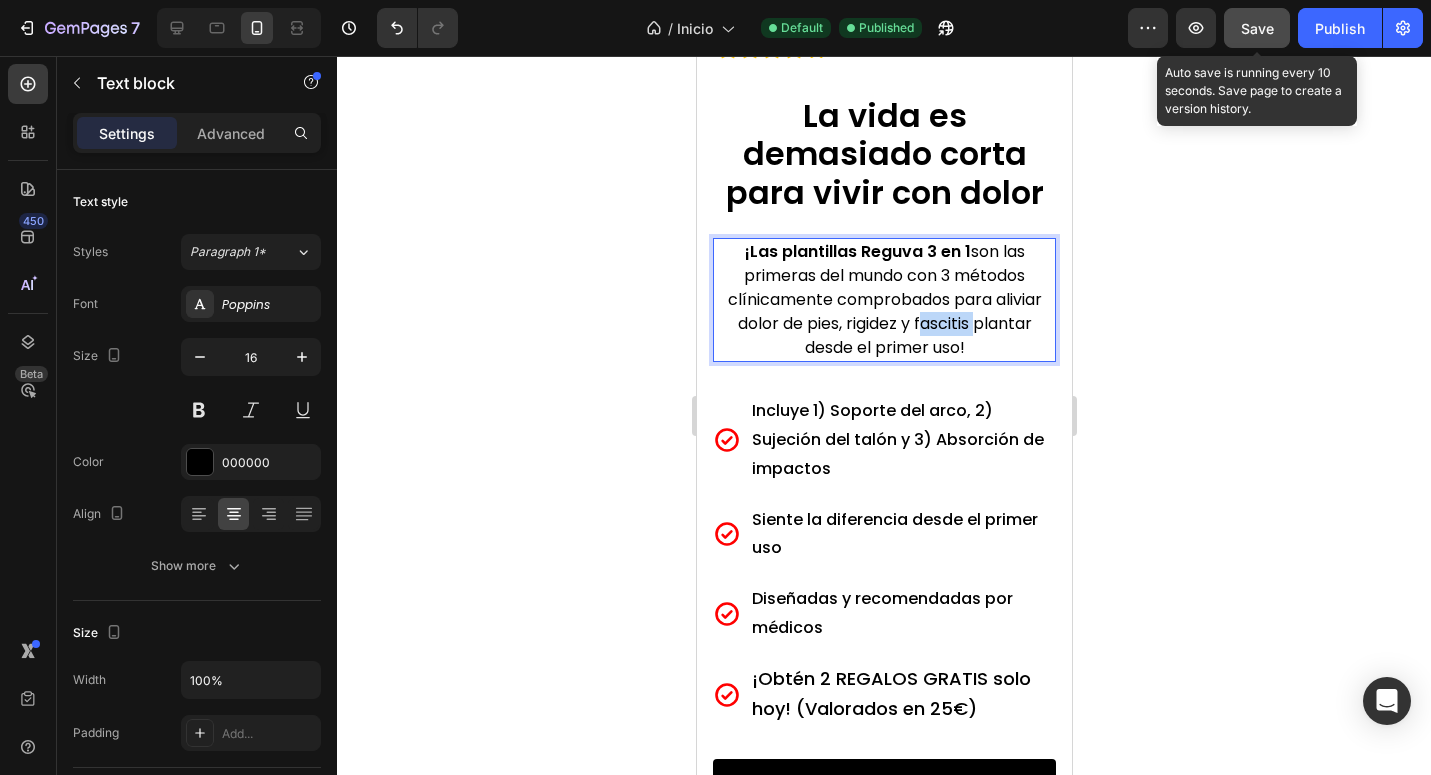 click on "¡Las plantillas Reguva 3 en 1  son las primeras del mundo con 3 métodos clínicamente comprobados para aliviar dolor de pies, rigidez y fascitis plantar desde el primer uso!" at bounding box center [883, 300] 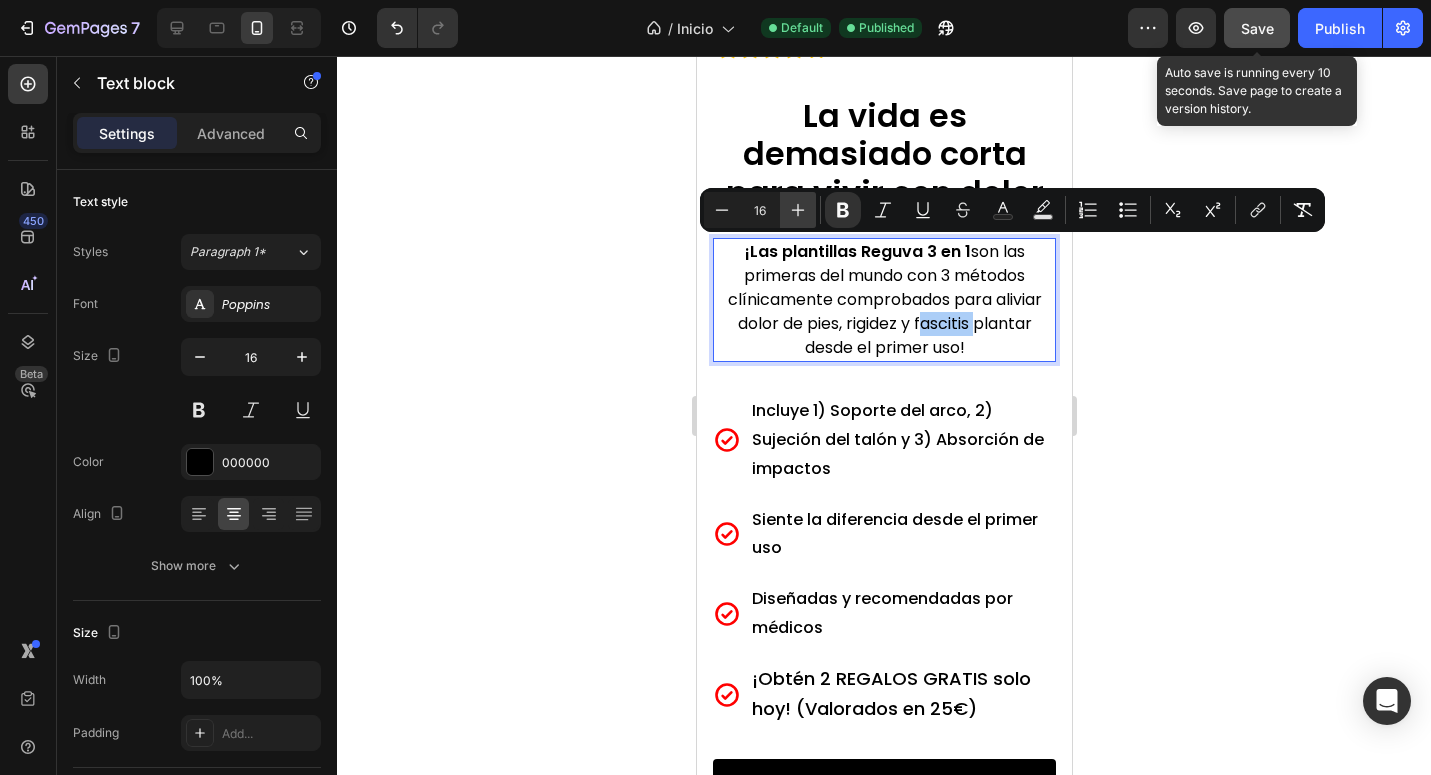 click on "Plus" at bounding box center [798, 210] 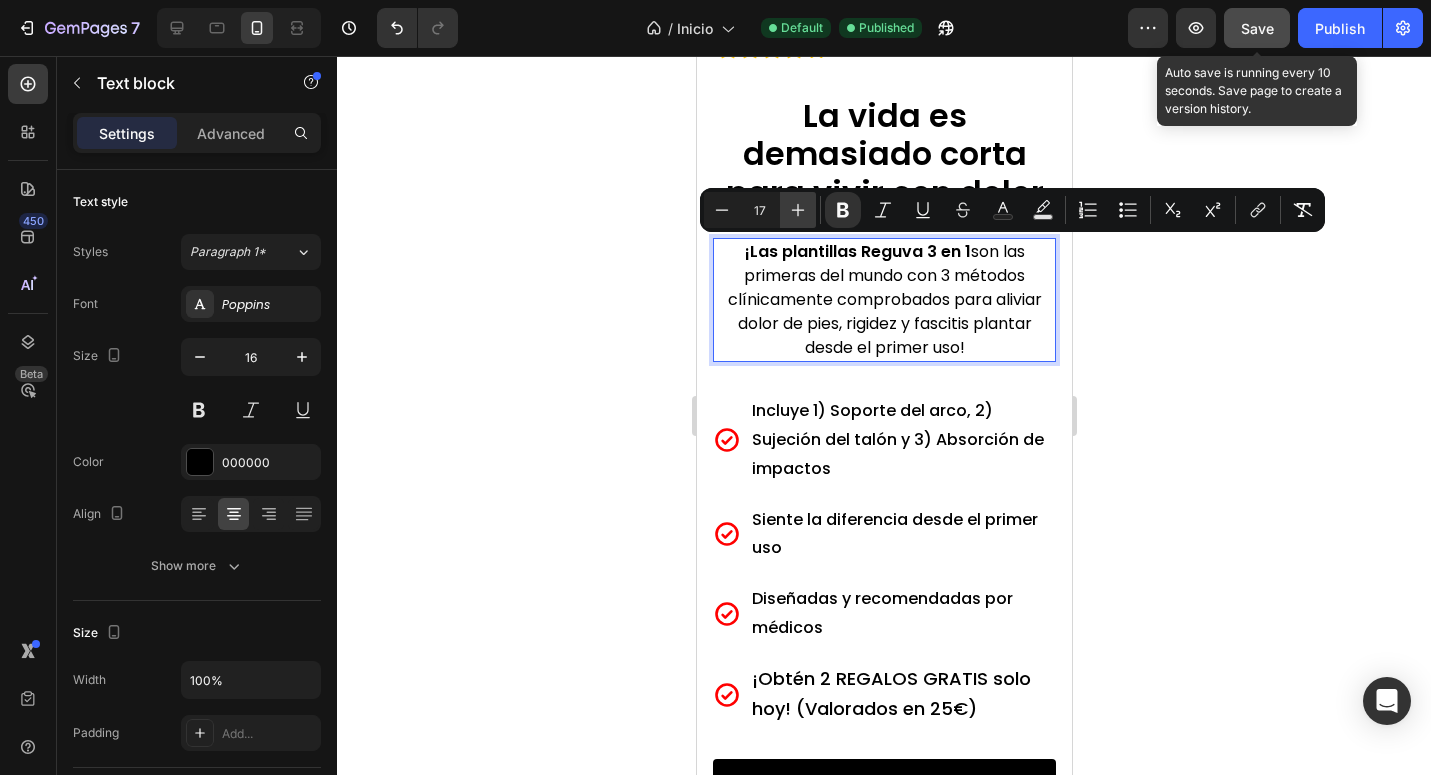 click on "Plus" at bounding box center [798, 210] 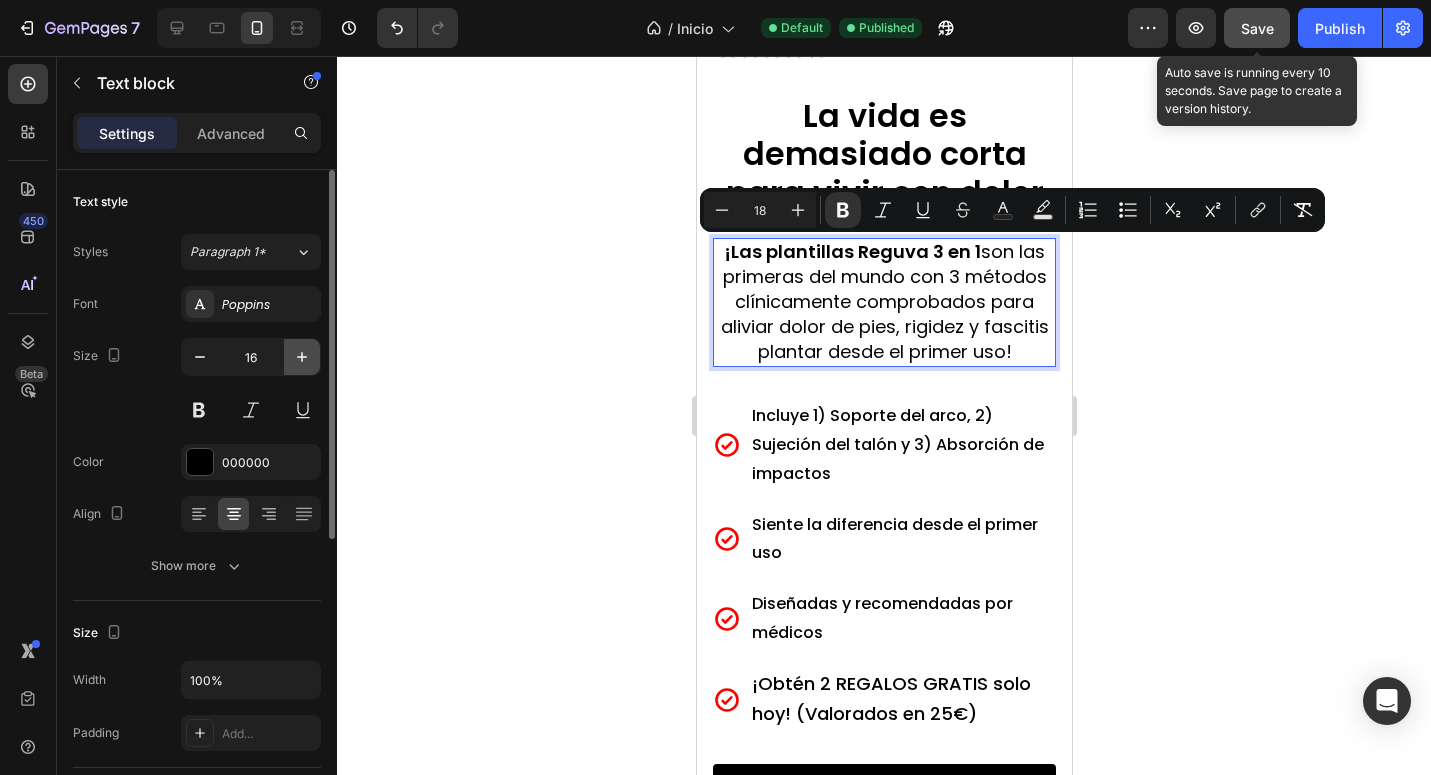 click at bounding box center [302, 357] 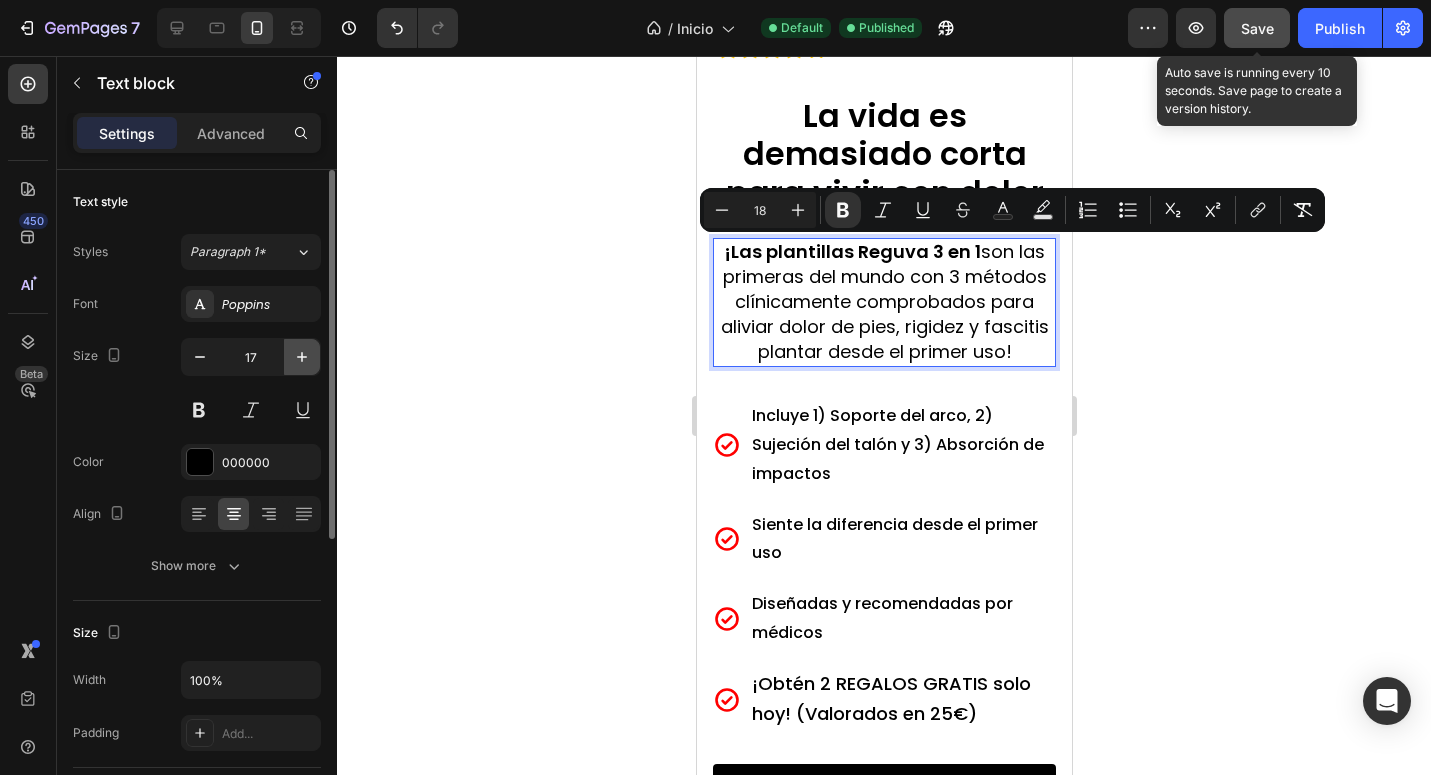 click at bounding box center (302, 357) 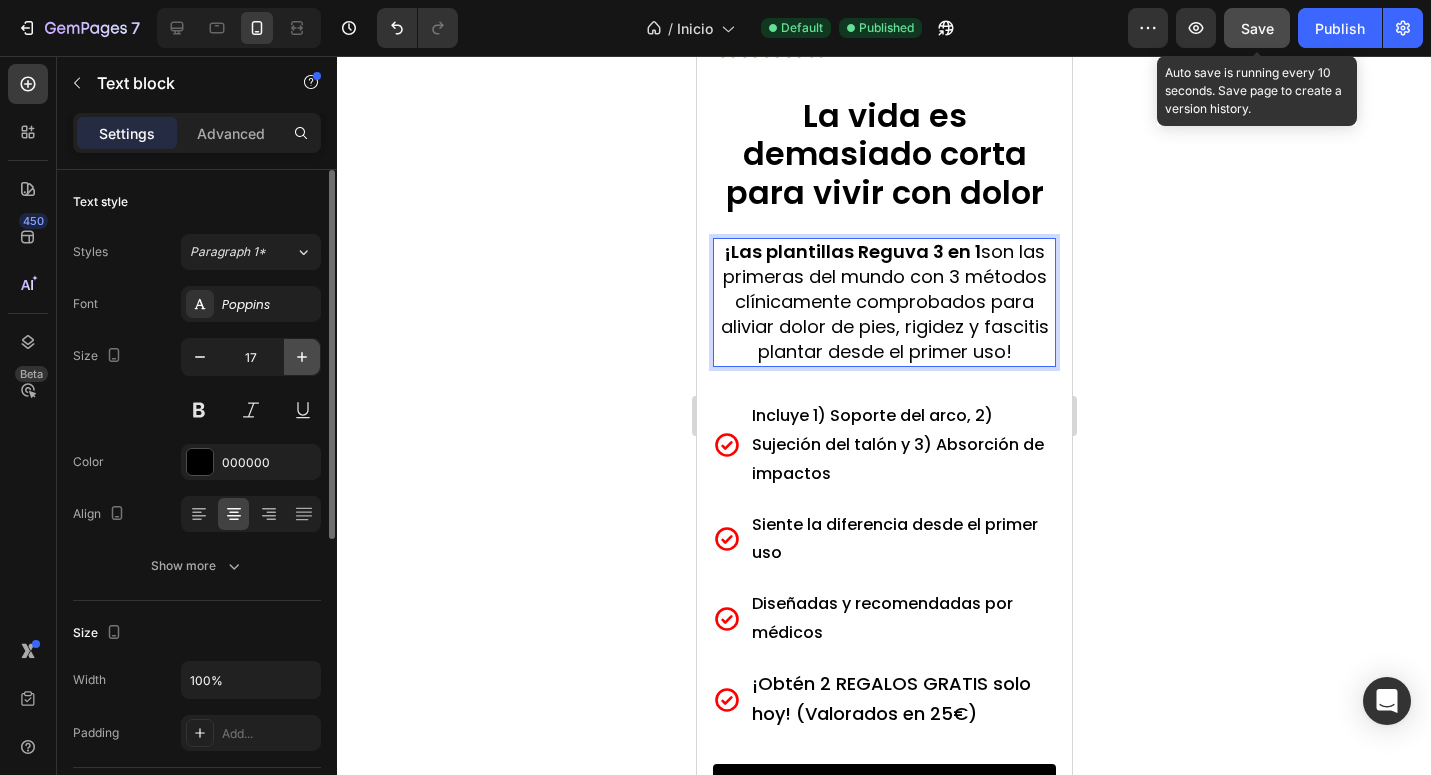 type on "18" 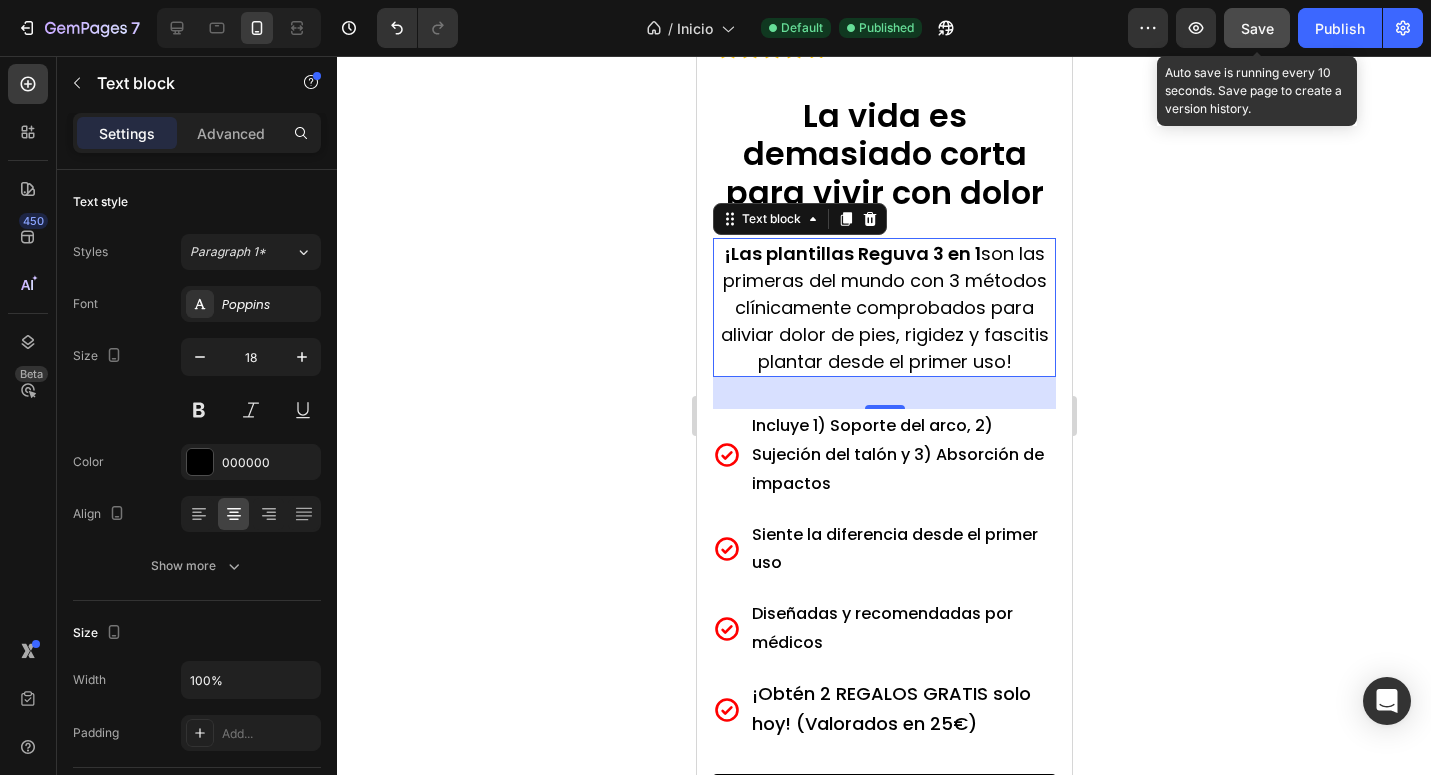 click 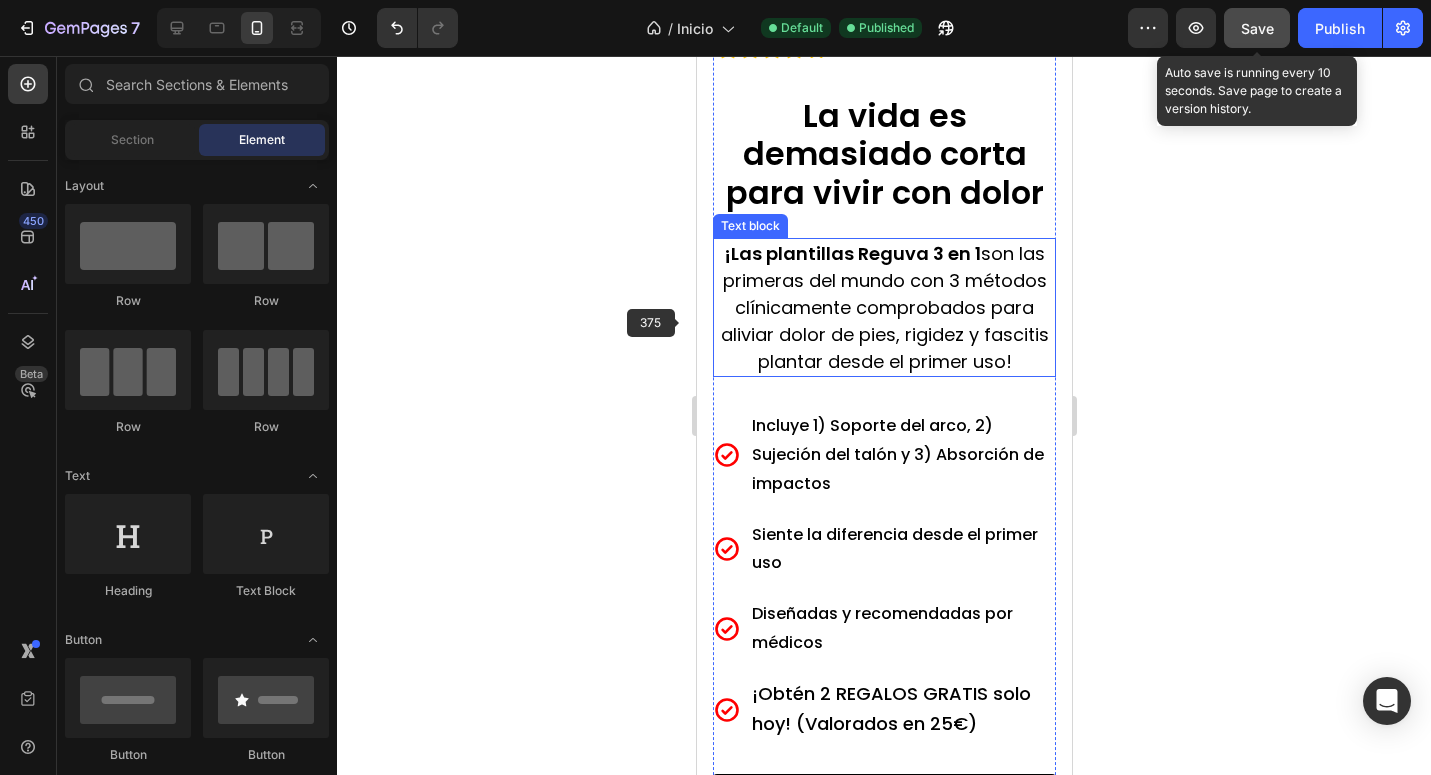 click on "¡Las plantillas Reguva 3 en 1  son las primeras del mundo con 3 métodos clínicamente comprobados para aliviar dolor de pies, rigidez y fascitis plantar desde el primer uso!" at bounding box center (884, 307) 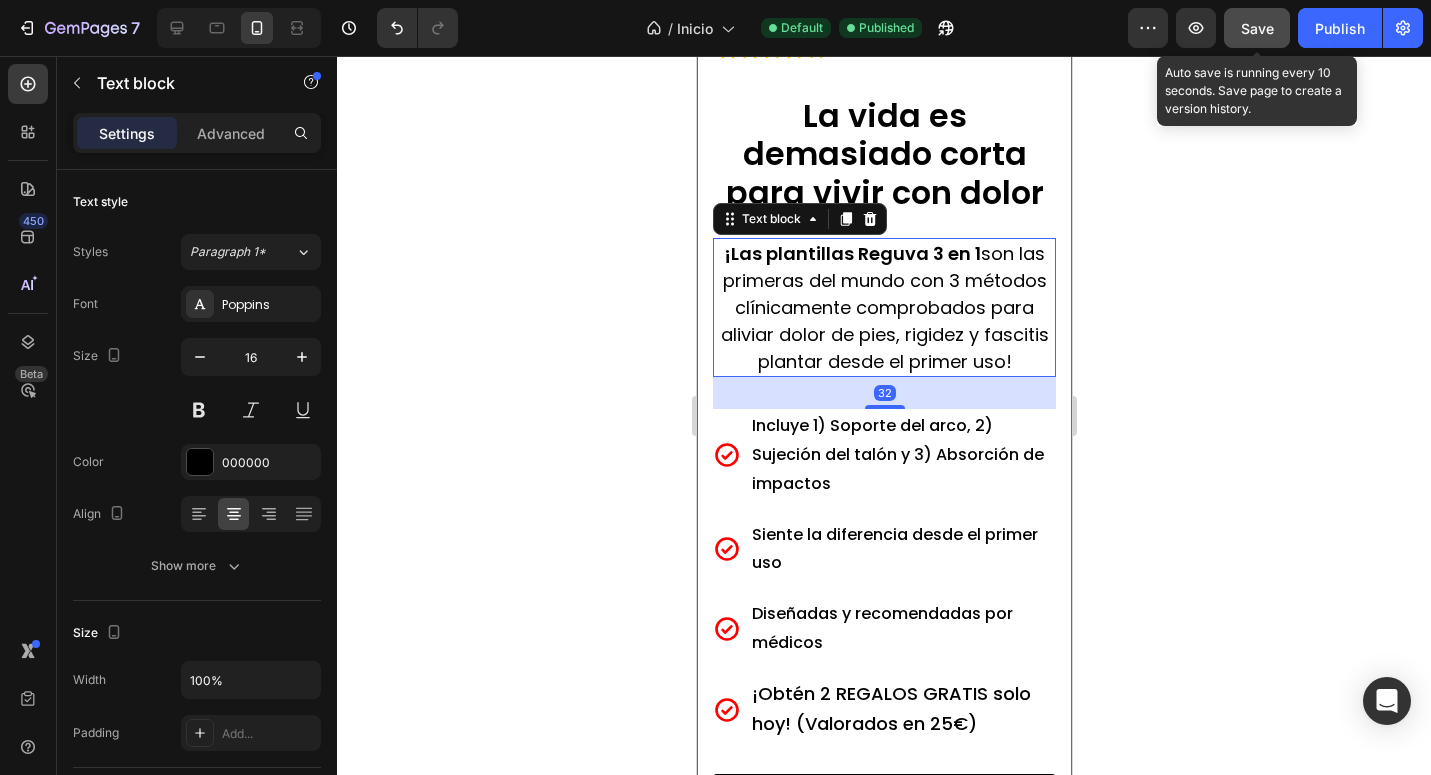 click 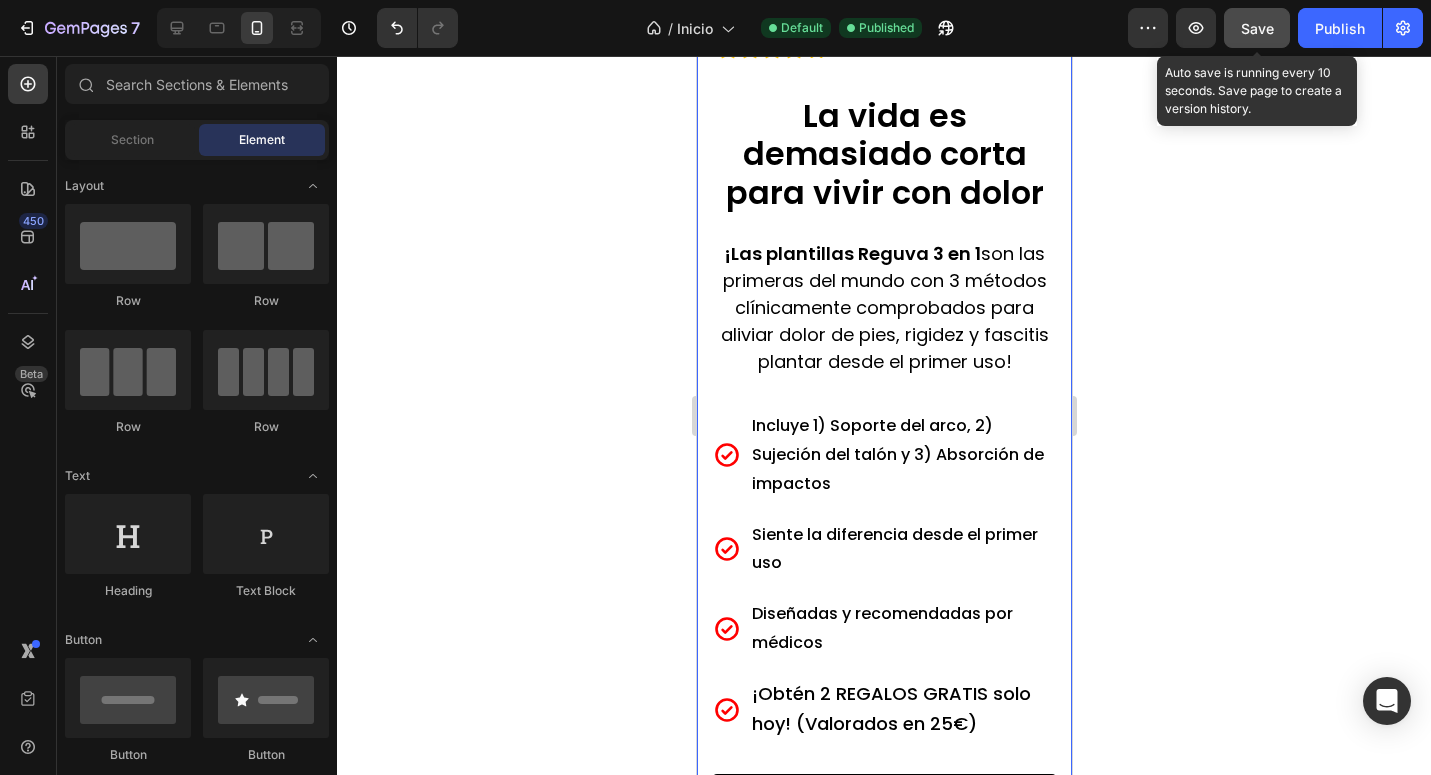 click on "¡Las plantillas Reguva 3 en 1  son las primeras del mundo con 3 métodos clínicamente comprobados para aliviar dolor de pies, rigidez y fascitis plantar desde el primer uso!" at bounding box center (884, 307) 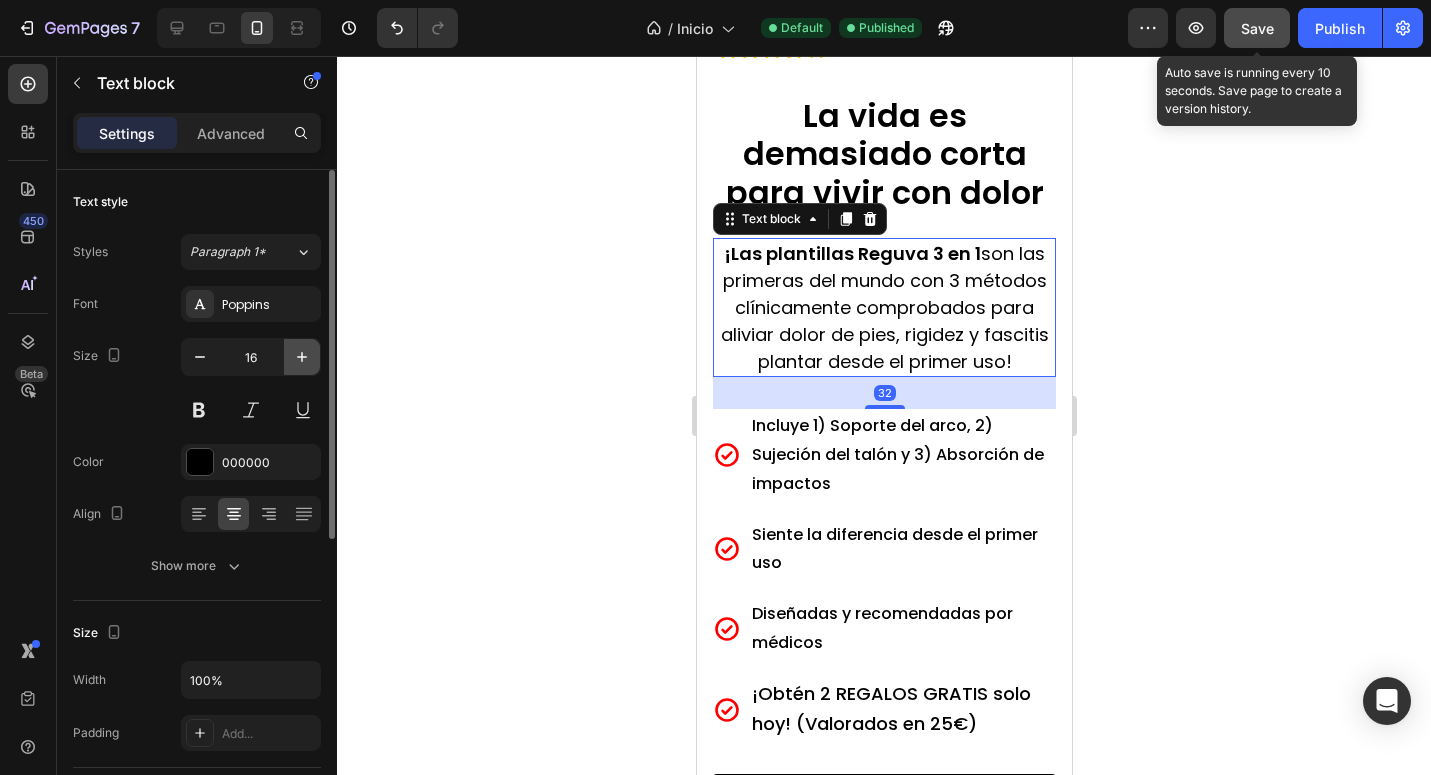 click at bounding box center [302, 357] 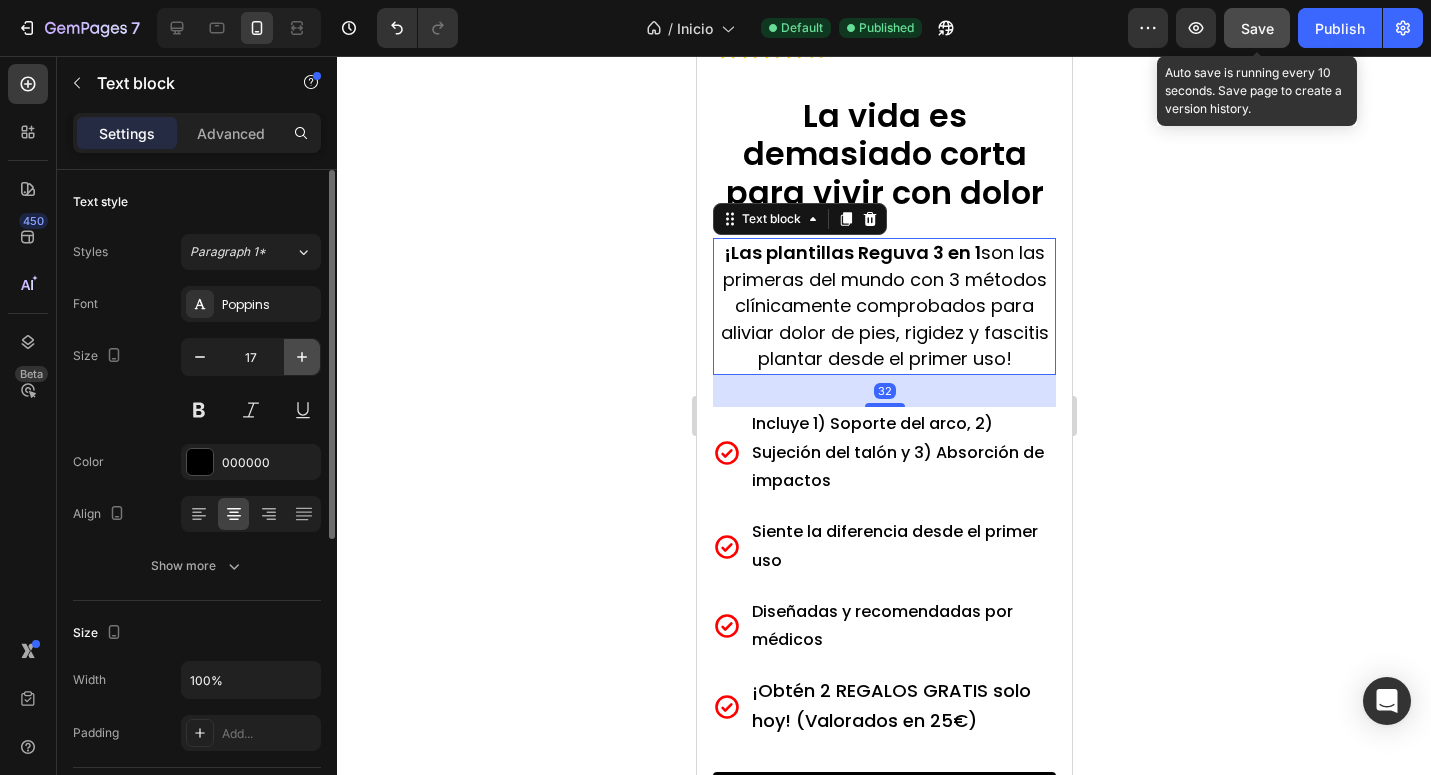 click at bounding box center [302, 357] 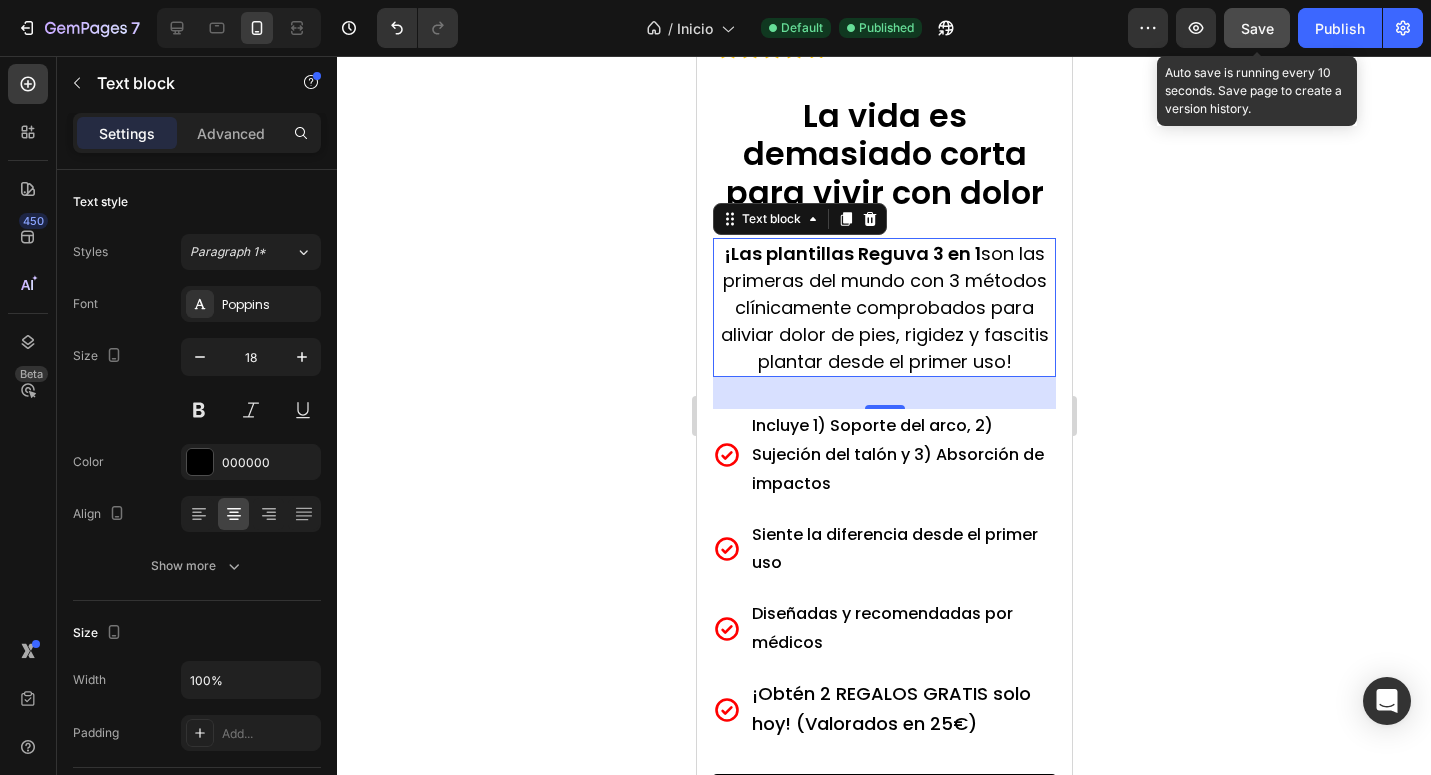 click 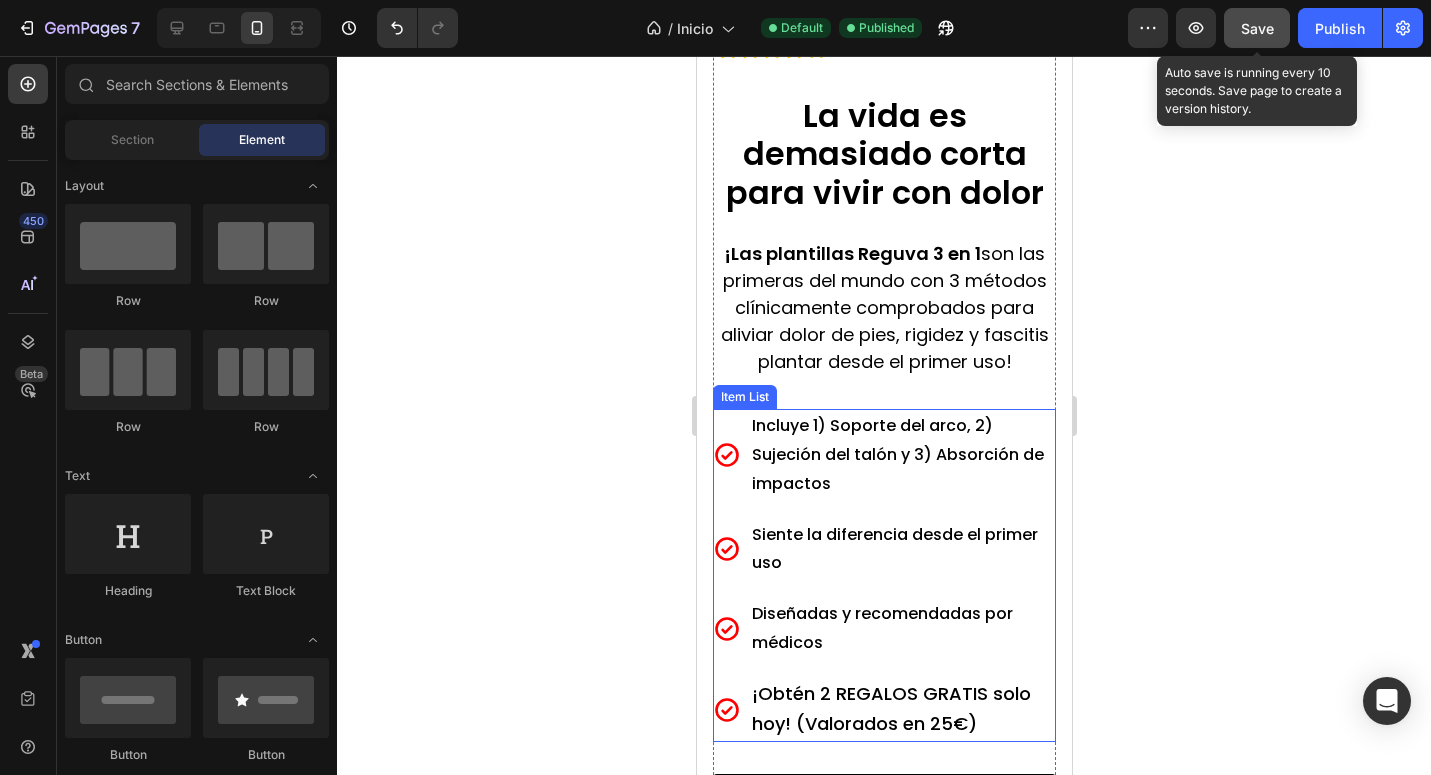 click on "Incluye 1) Soporte del arco, 2) Sujeción del talón y 3) Absorción de impactos" at bounding box center [901, 455] 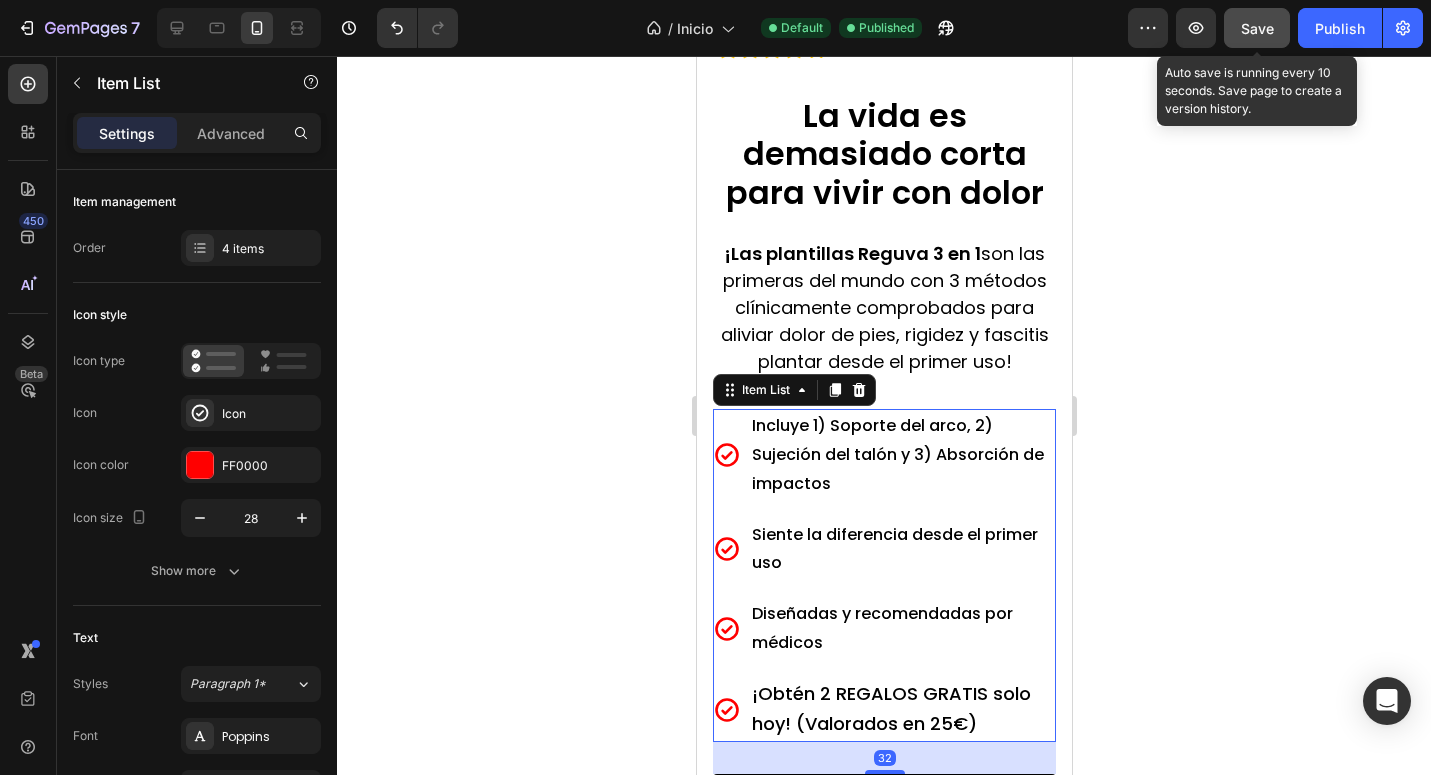 click on "Incluye 1) Soporte del arco, 2) Sujeción del talón y 3) Absorción de impactos
Siente la diferencia desde el primer uso
Diseñadas y recomendadas por médicos
¡Obtén 2 REGALOS GRATIS solo hoy! (Valorados en 25€)" at bounding box center (883, 575) 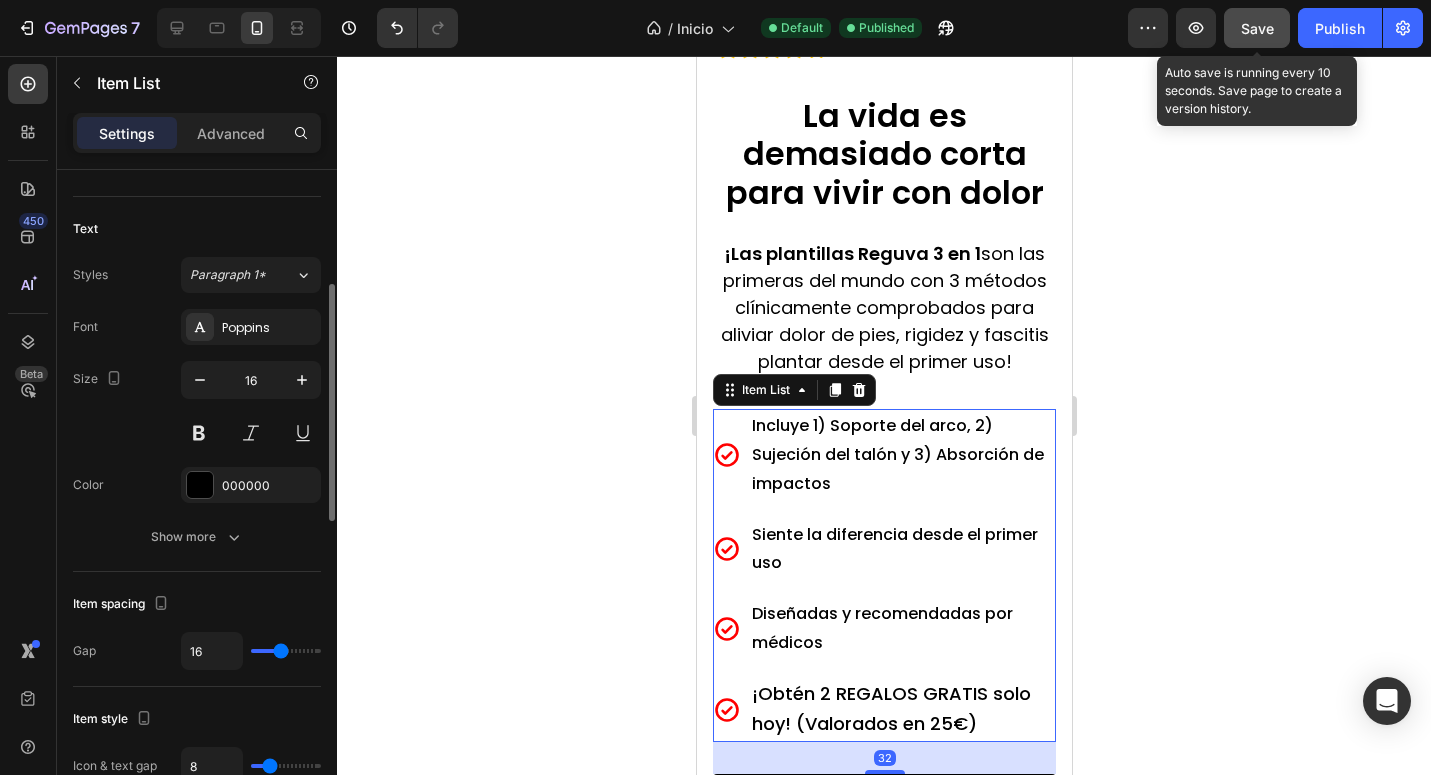 scroll, scrollTop: 439, scrollLeft: 0, axis: vertical 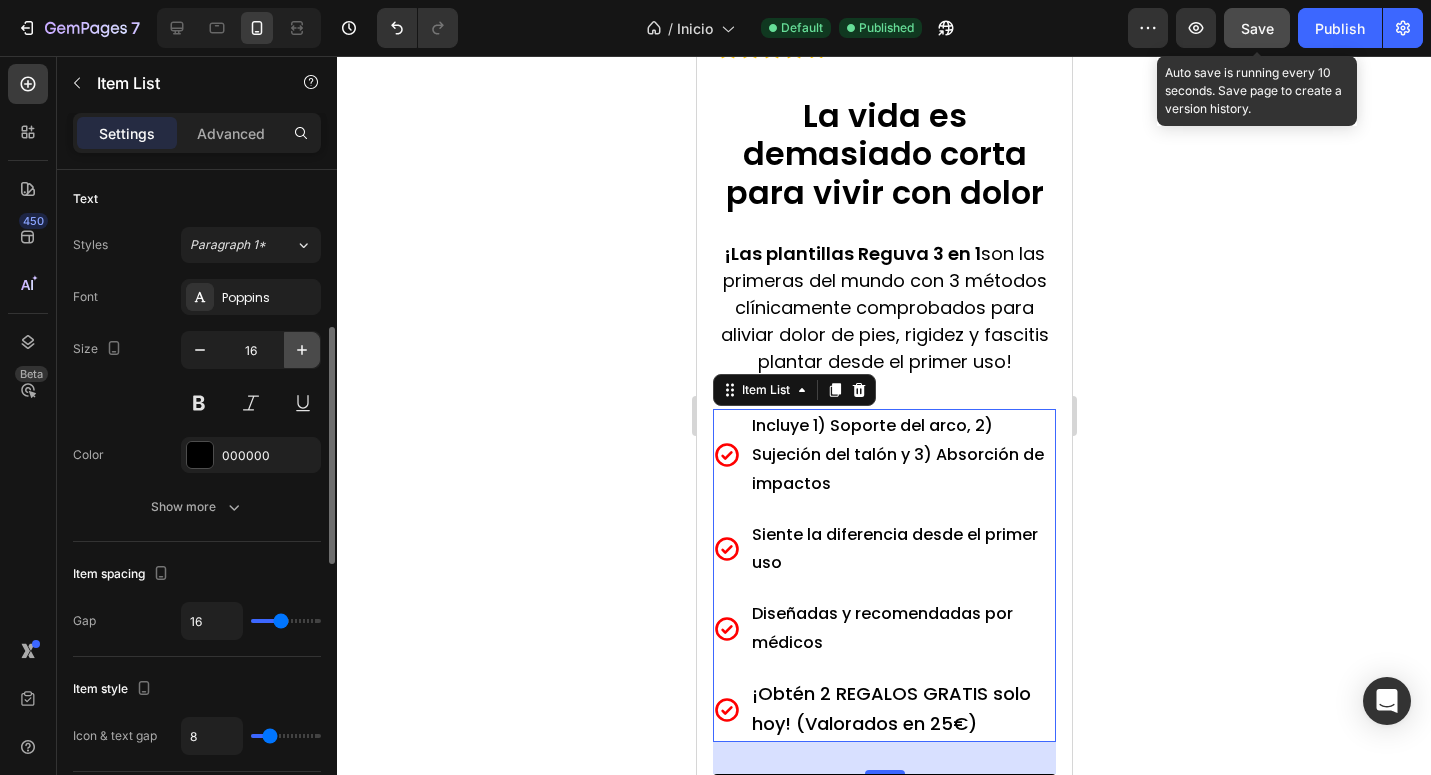 click 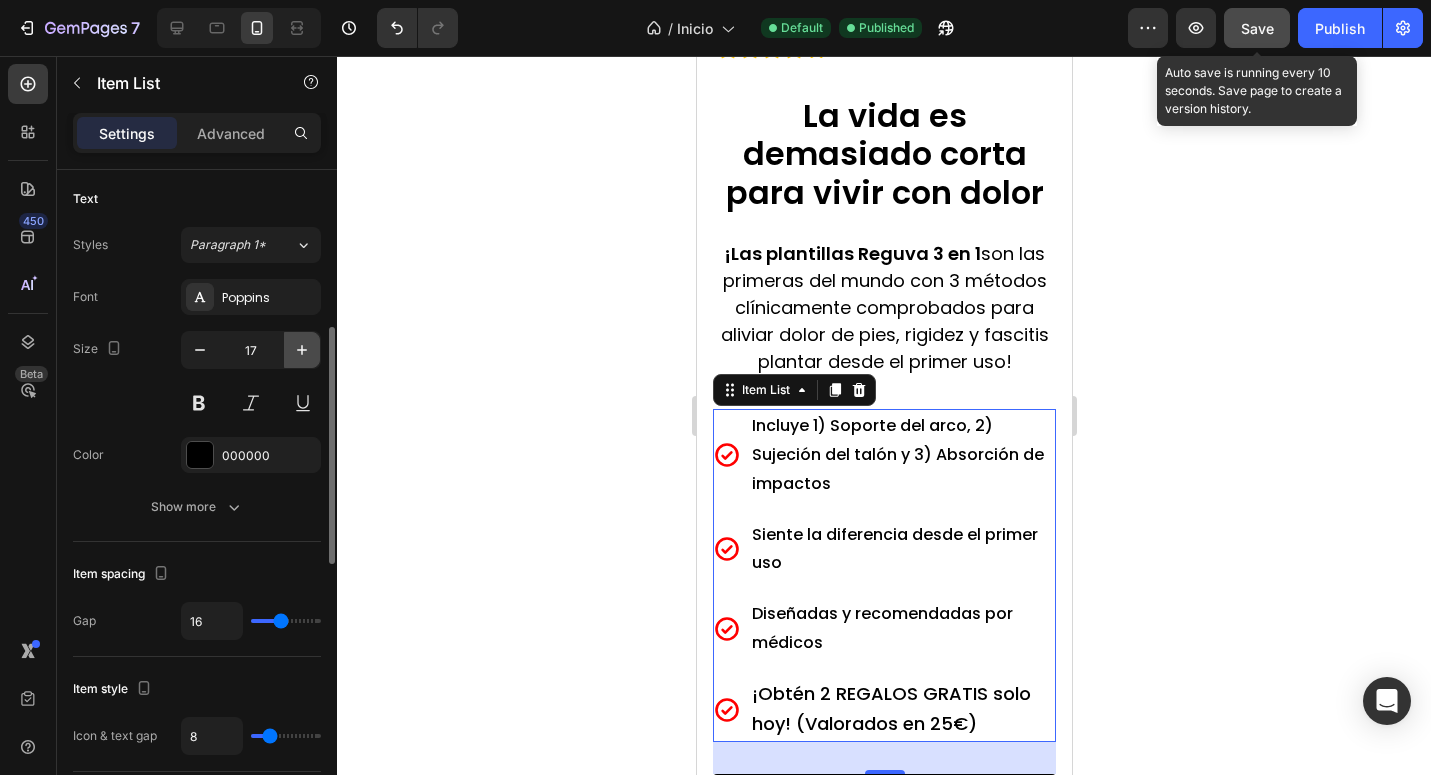 click 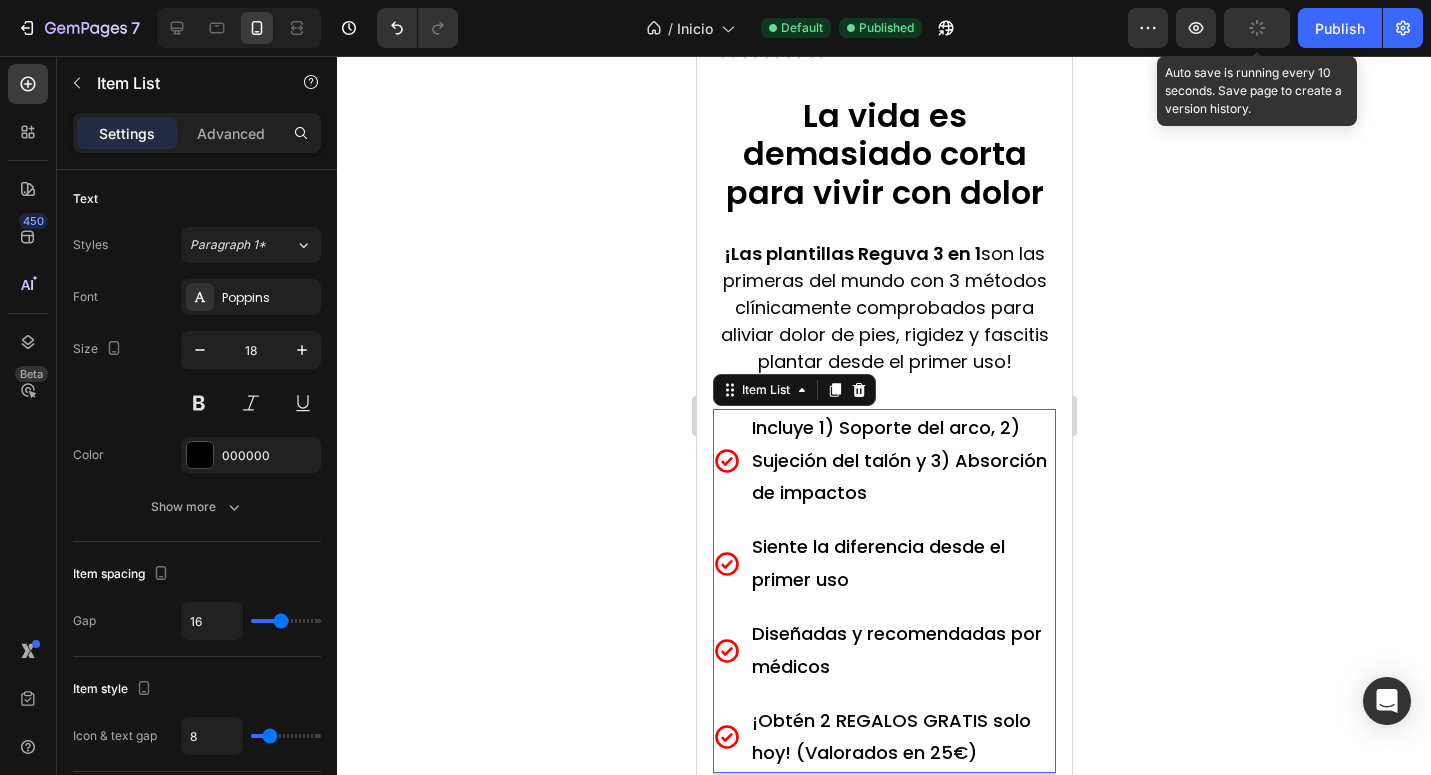 click 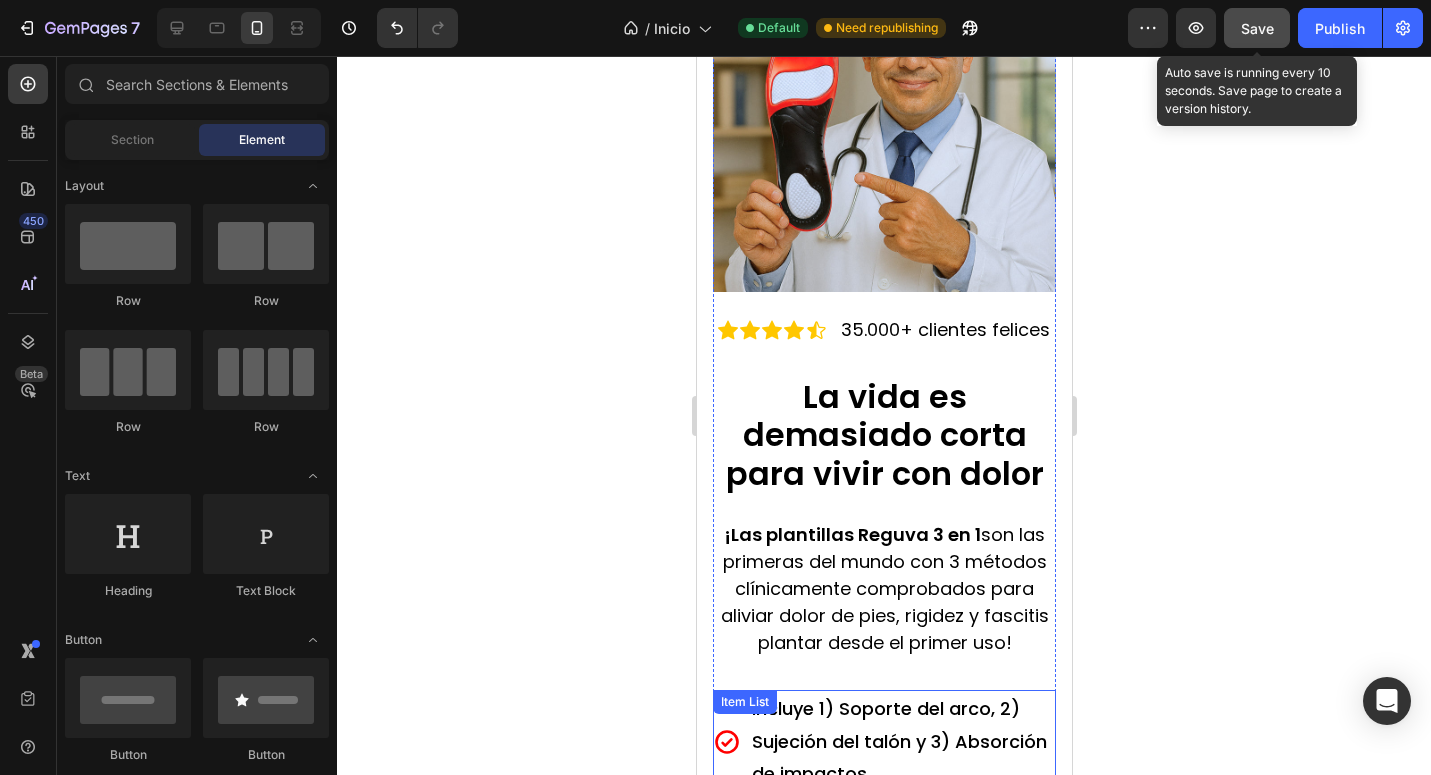 scroll, scrollTop: 209, scrollLeft: 0, axis: vertical 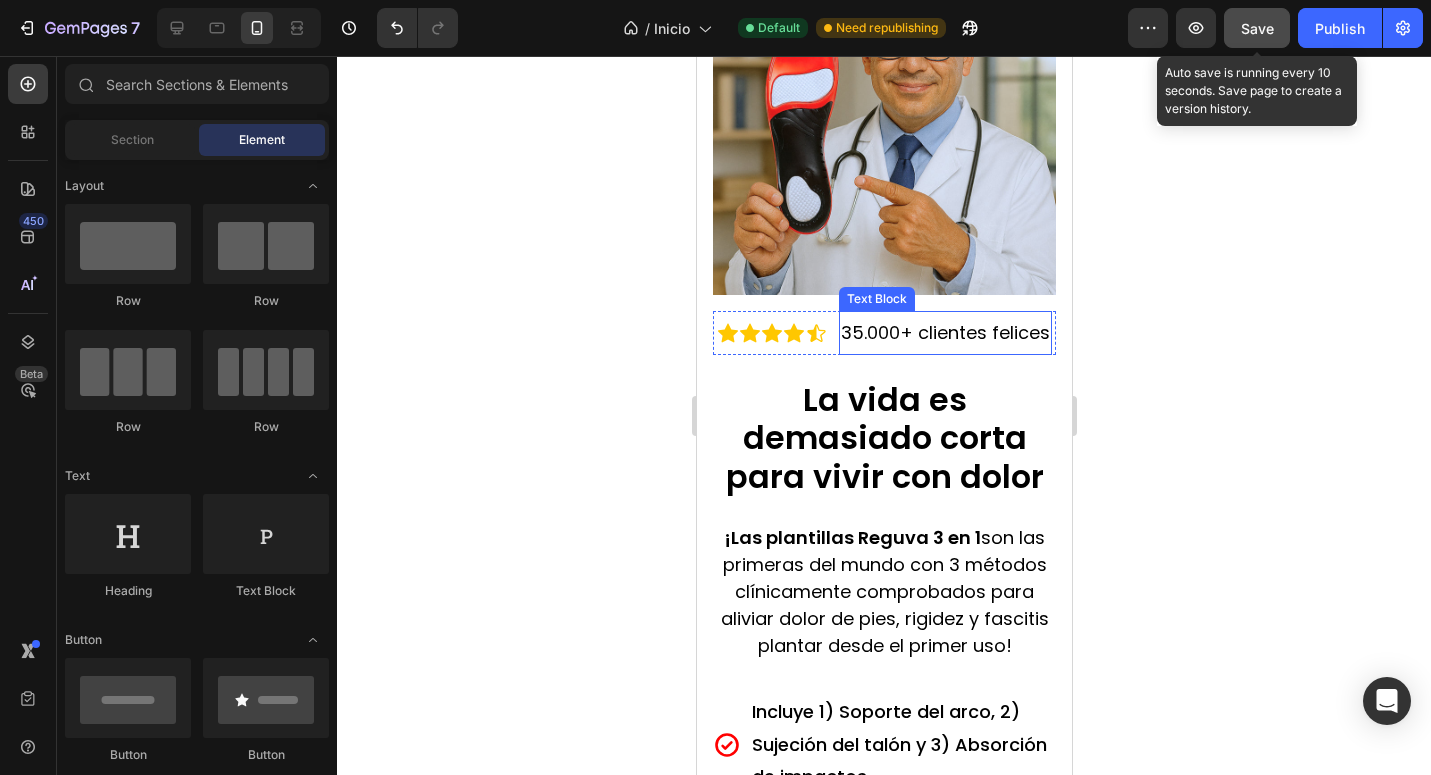 click on "35.000+ clientes felices" at bounding box center [944, 332] 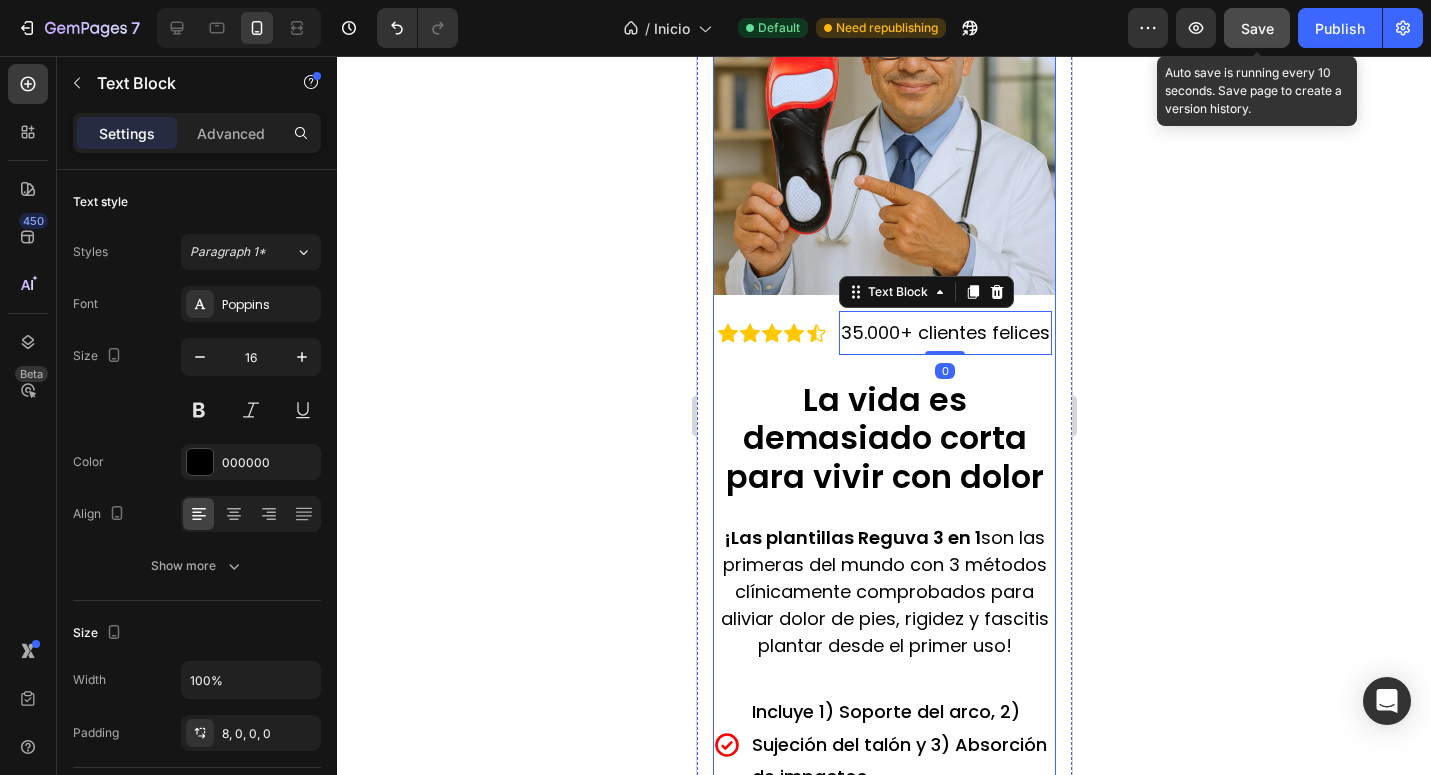 click 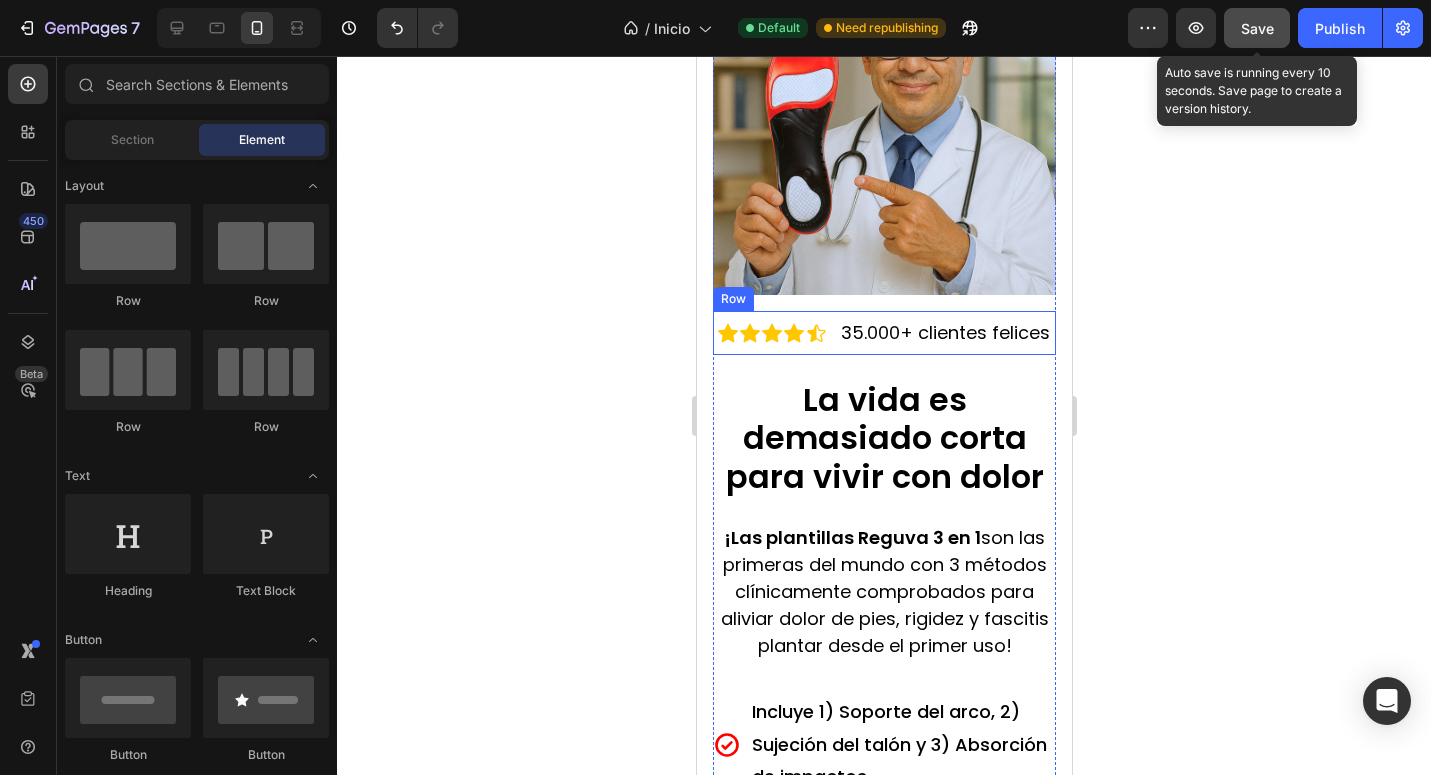 click on "Icon Icon Icon Icon
Icon Icon List 35.000+ clientes felices Text Block Row" at bounding box center (883, 333) 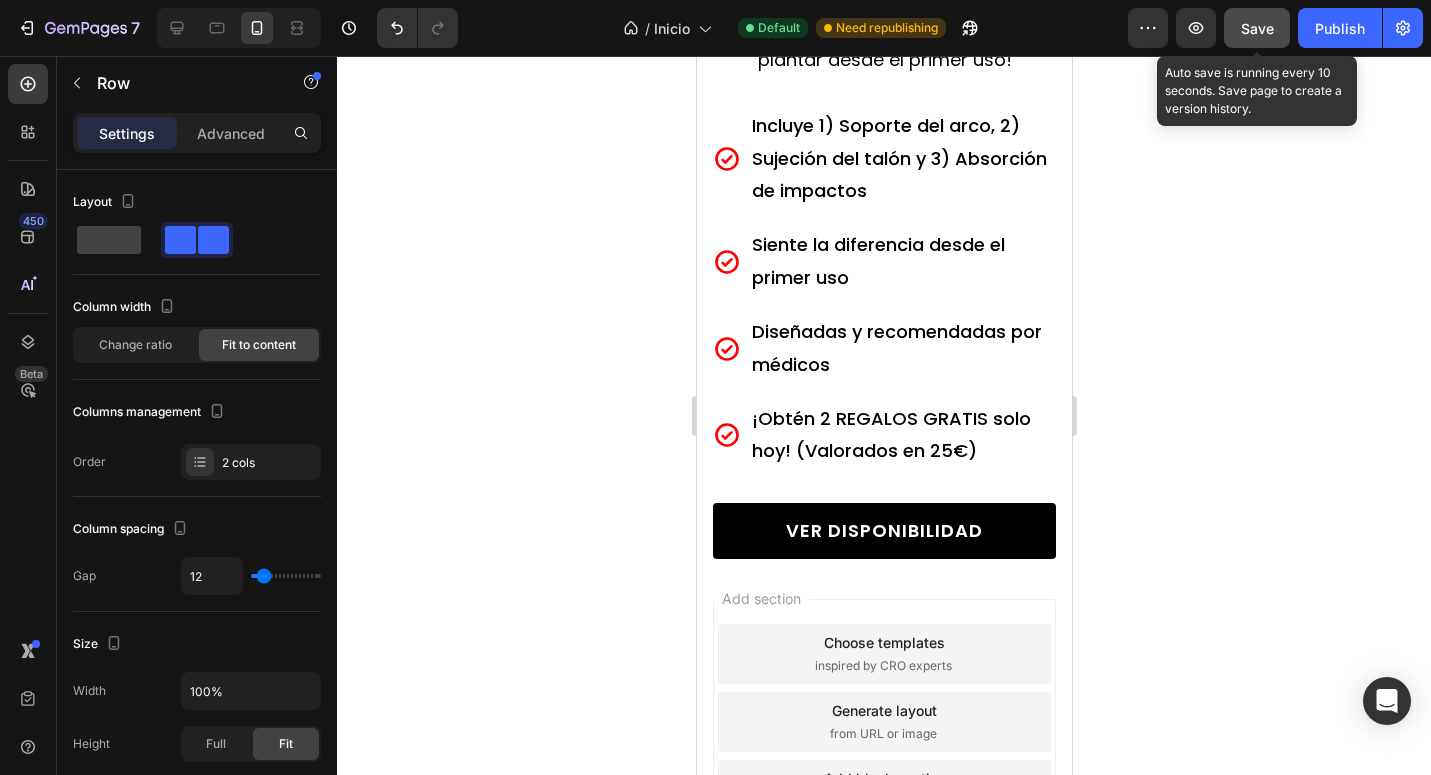scroll, scrollTop: 869, scrollLeft: 0, axis: vertical 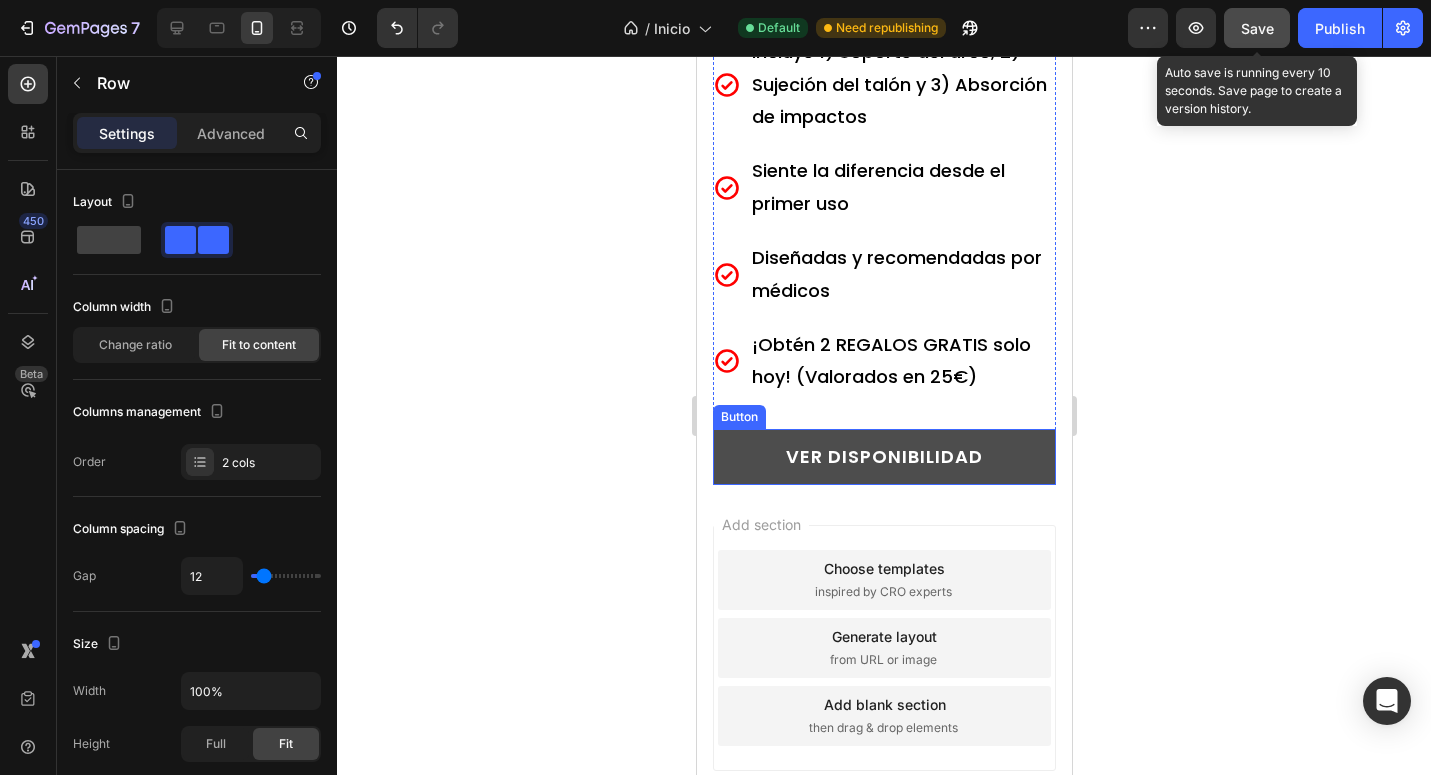 click on "VER DISPONIBILIDAD" at bounding box center [883, 457] 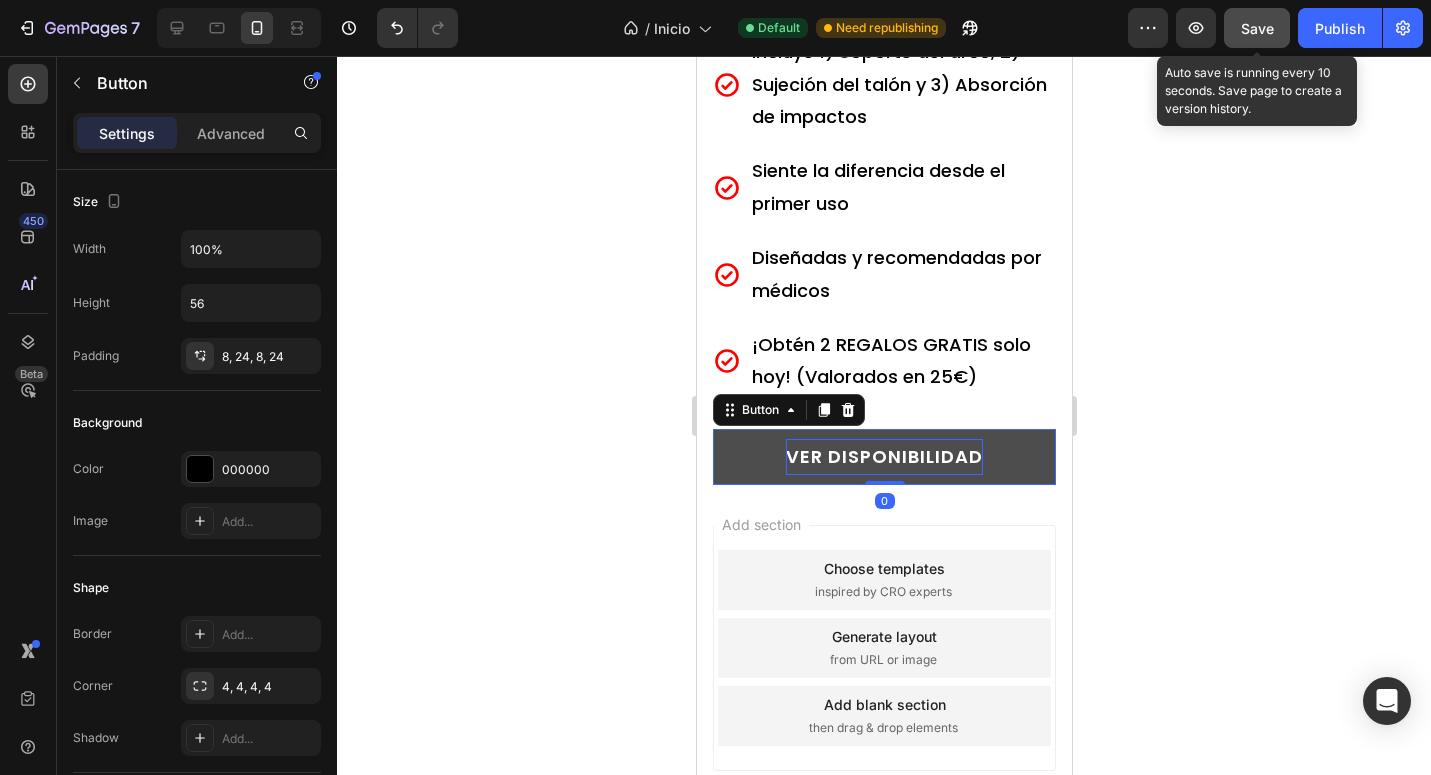 click on "VER DISPONIBILIDAD" at bounding box center (883, 456) 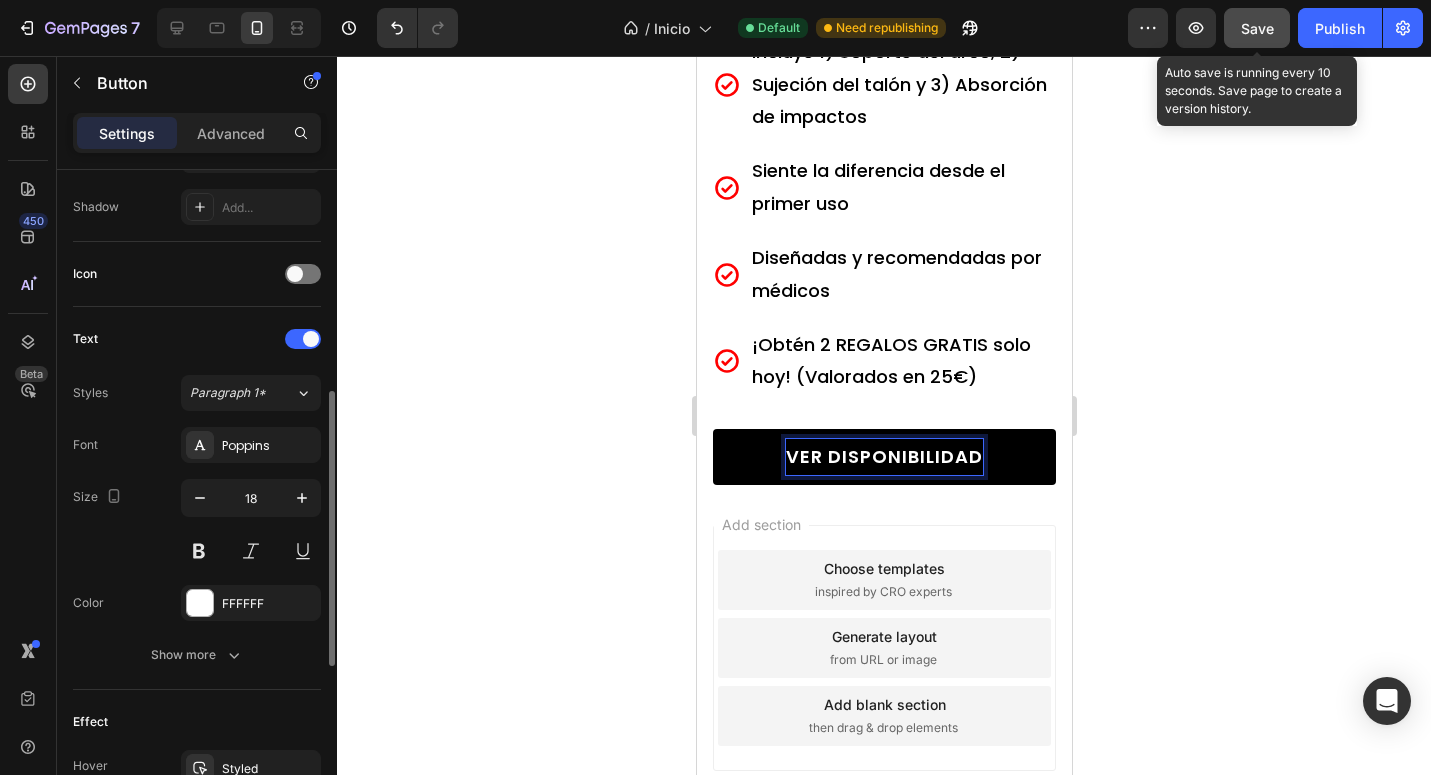 scroll, scrollTop: 532, scrollLeft: 0, axis: vertical 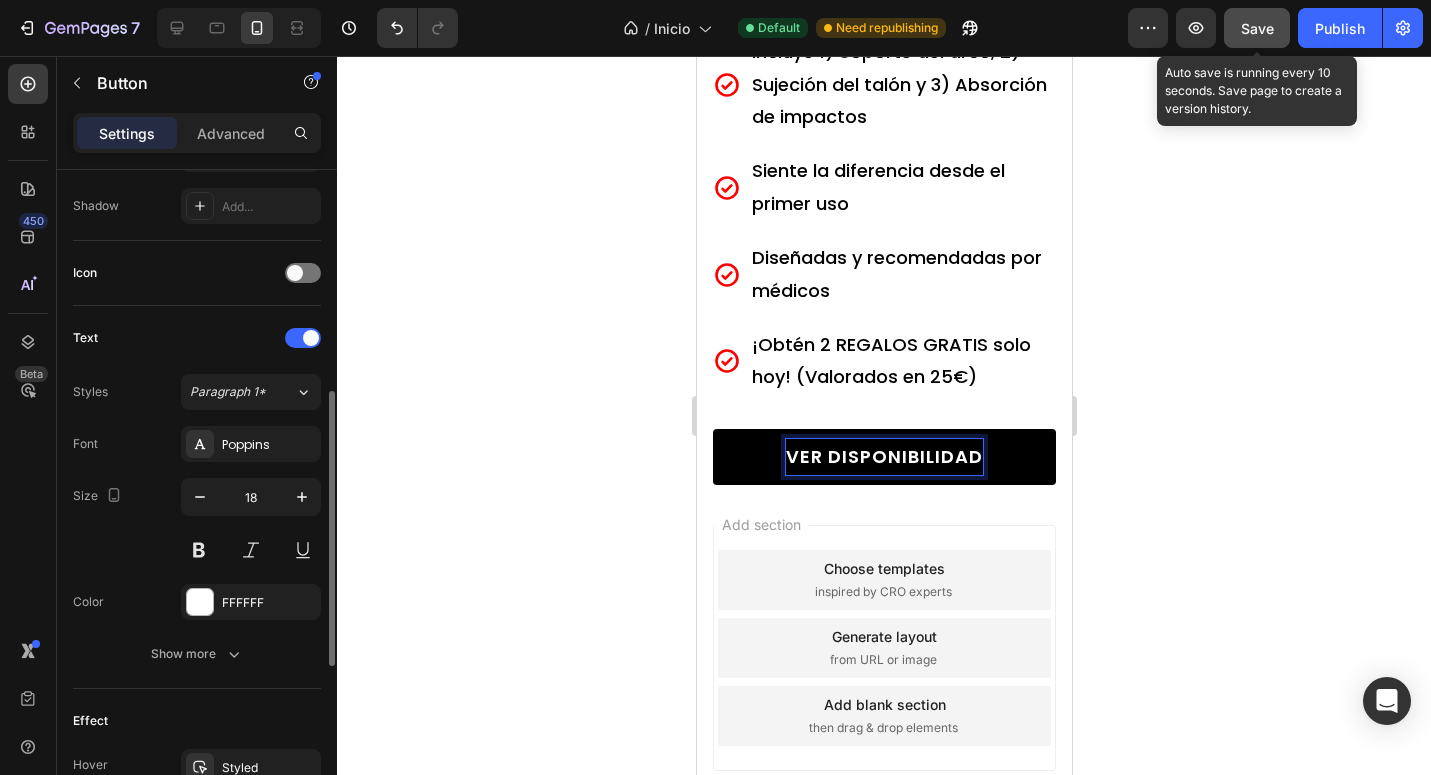 click 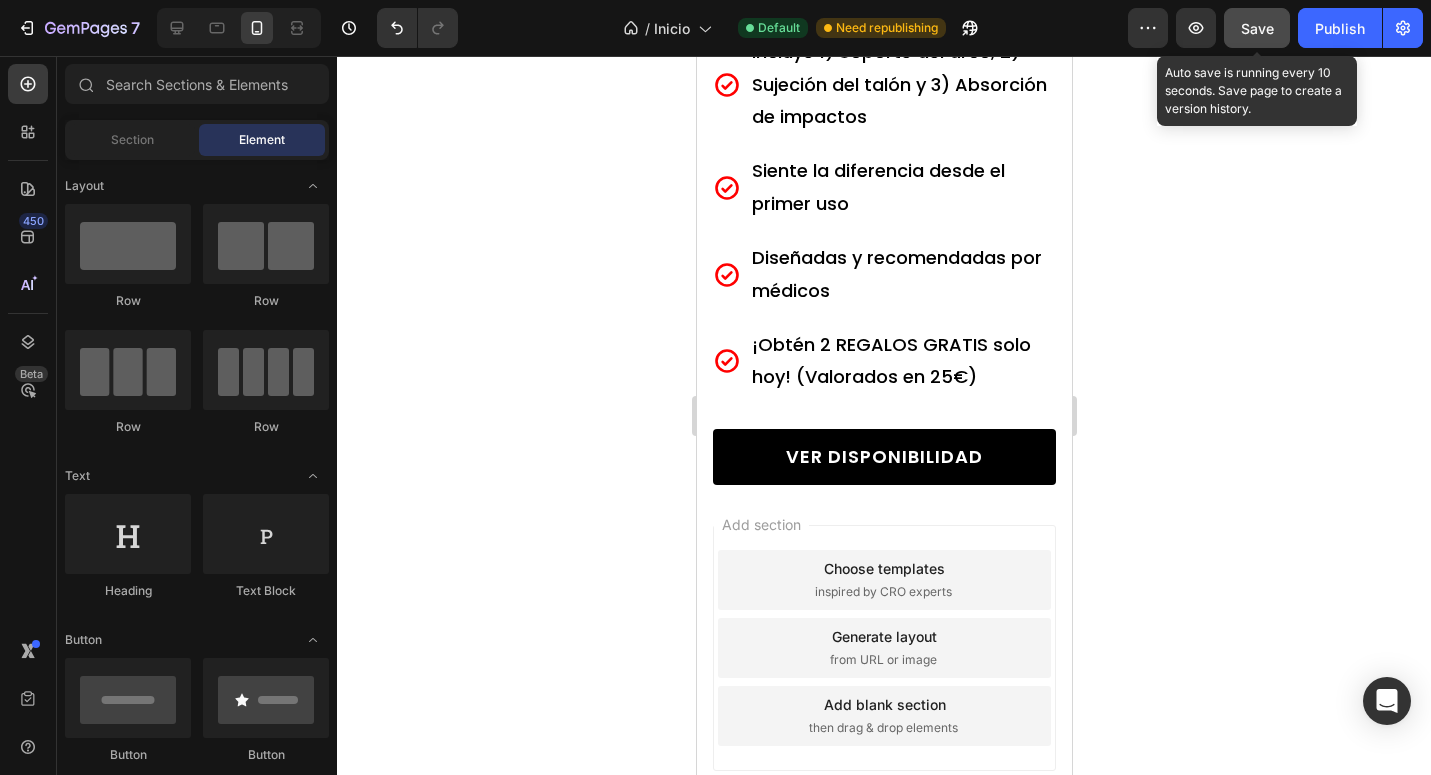 click on "Save" 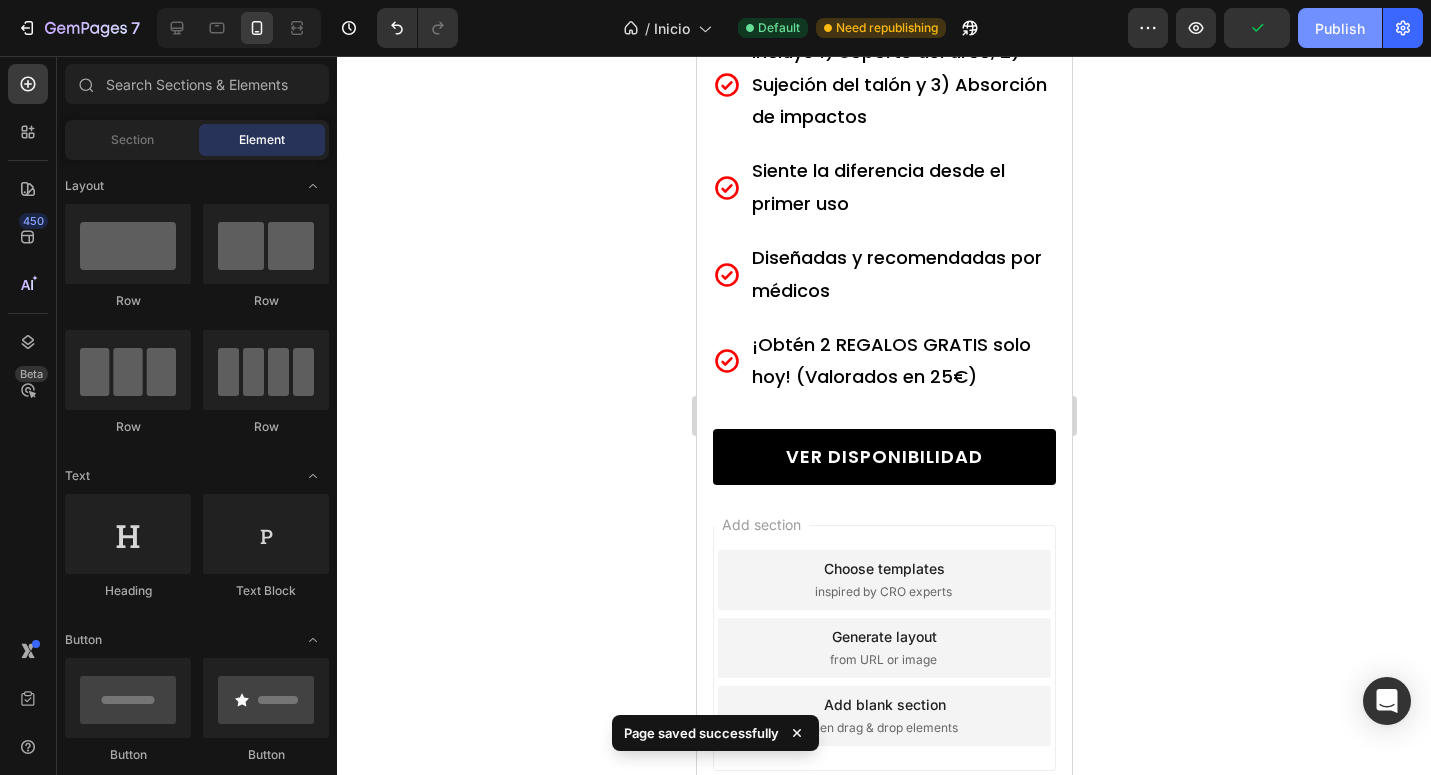 click on "Publish" at bounding box center (1340, 28) 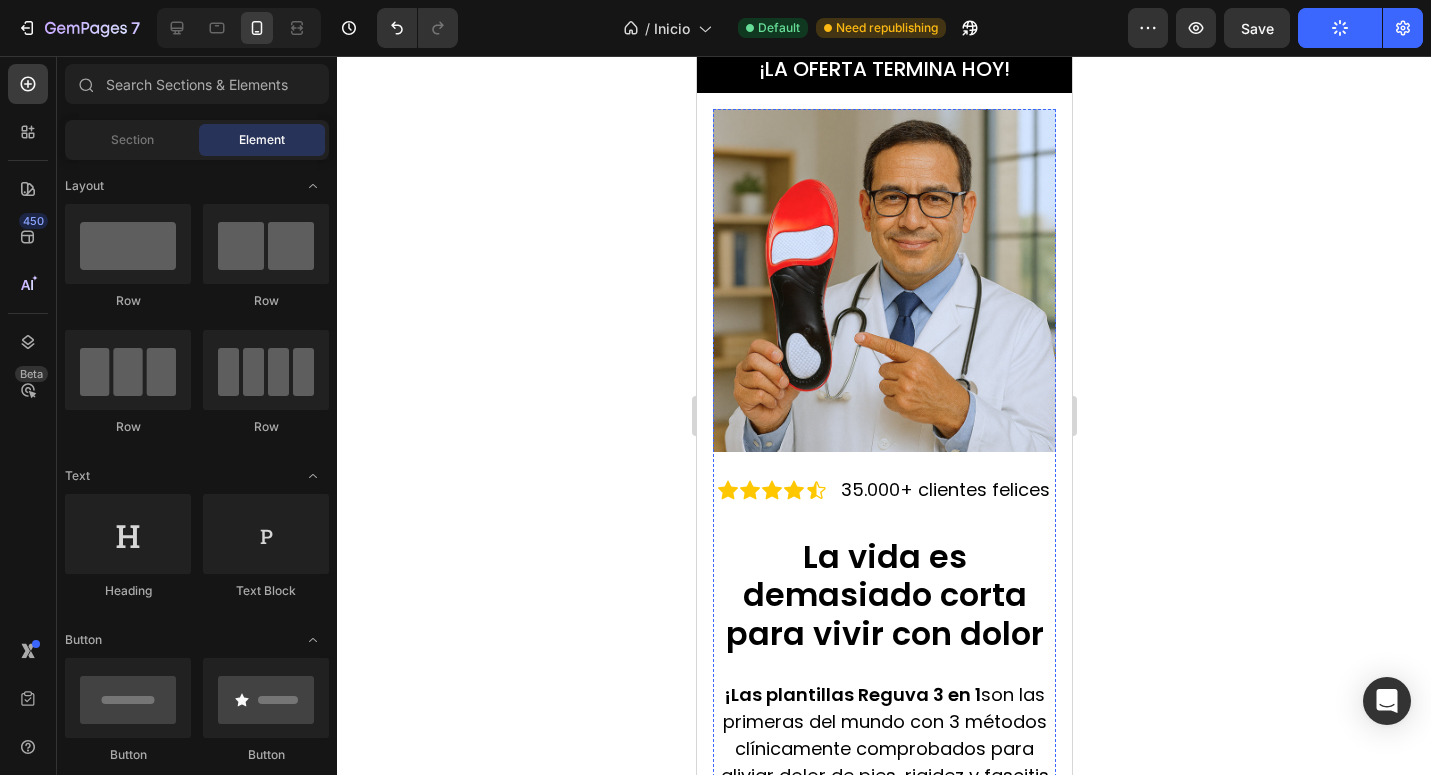 scroll, scrollTop: 0, scrollLeft: 0, axis: both 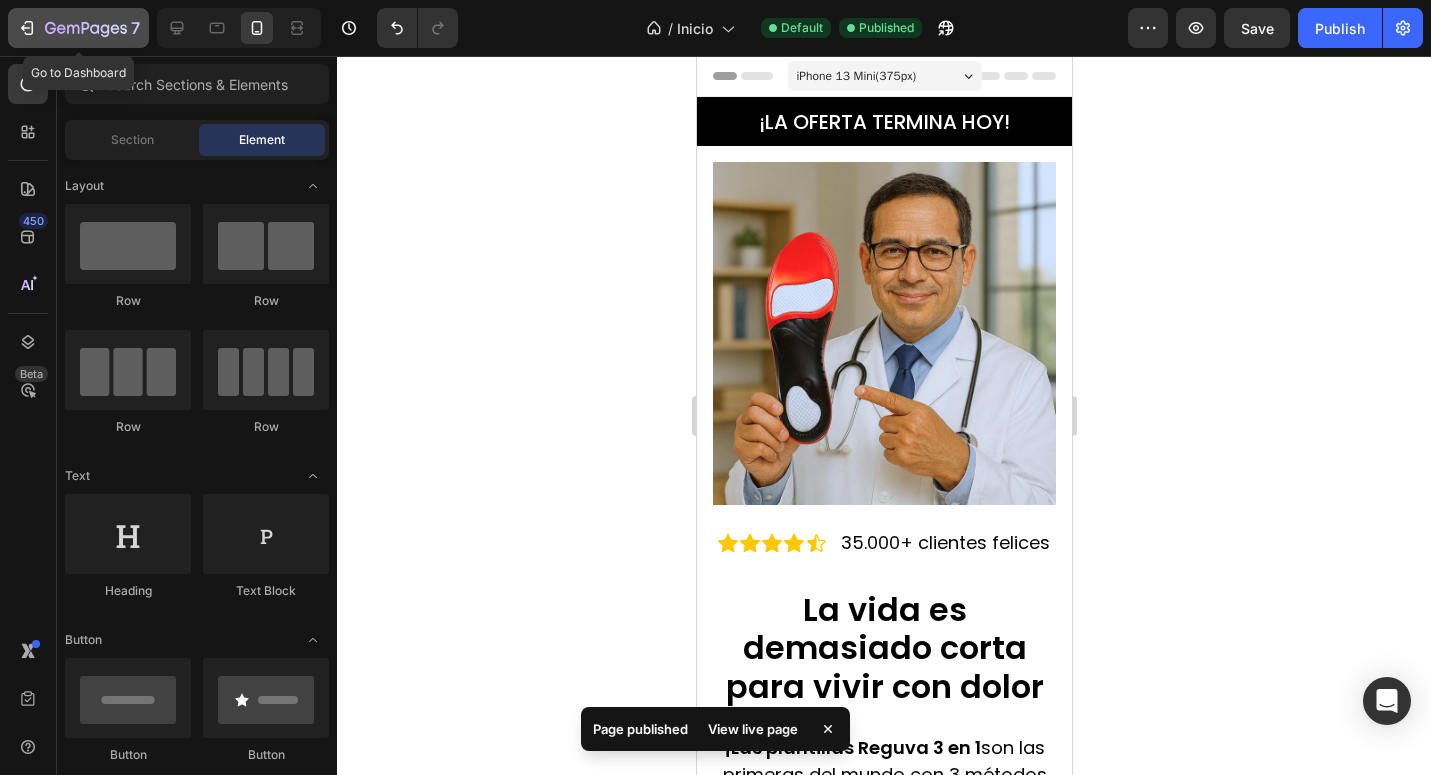click 